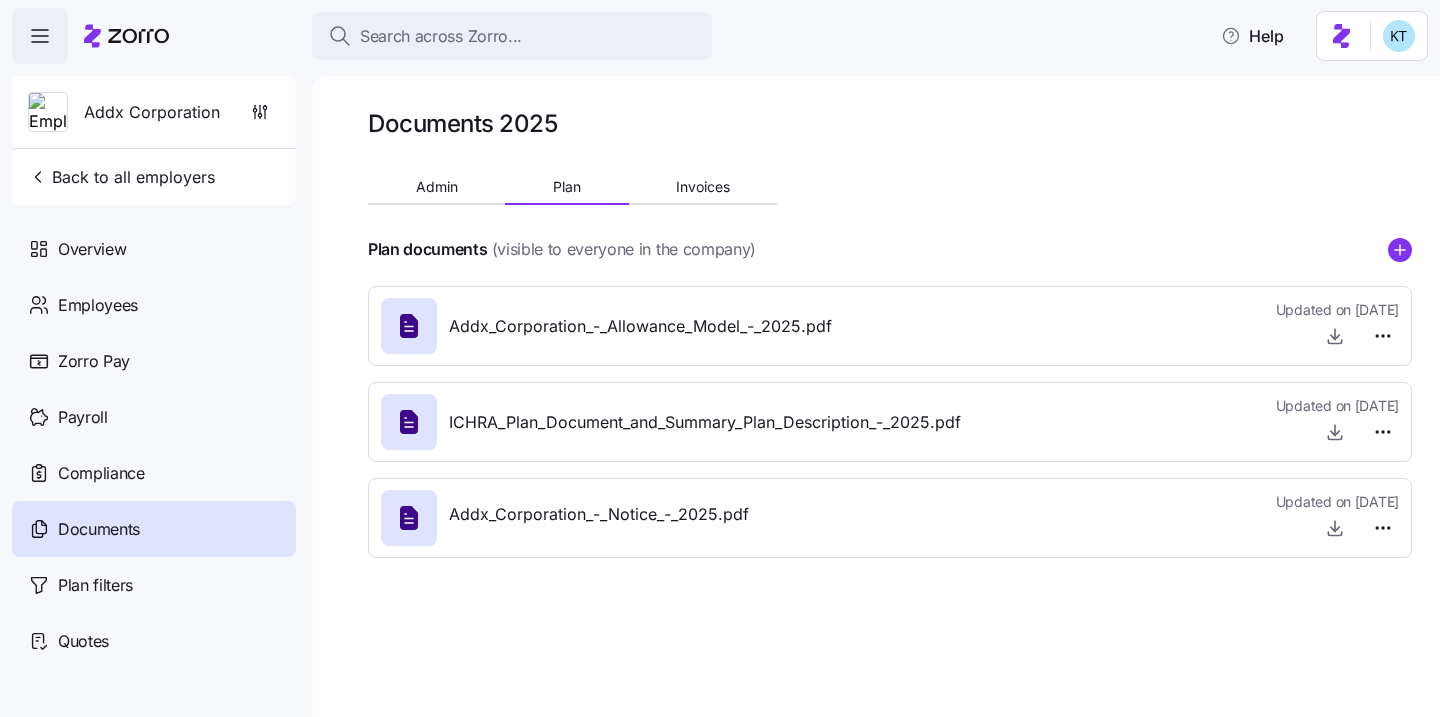 scroll, scrollTop: 0, scrollLeft: 0, axis: both 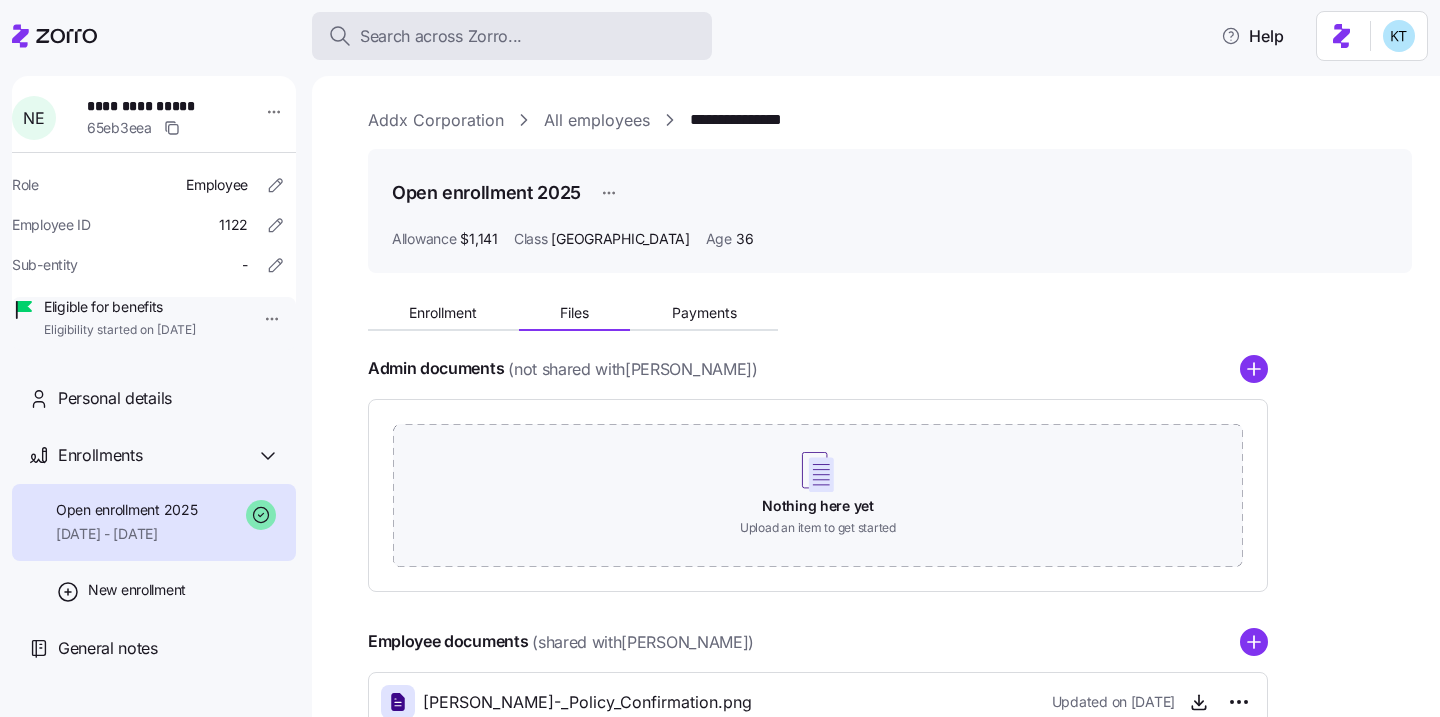click on "Search across Zorro..." at bounding box center [441, 36] 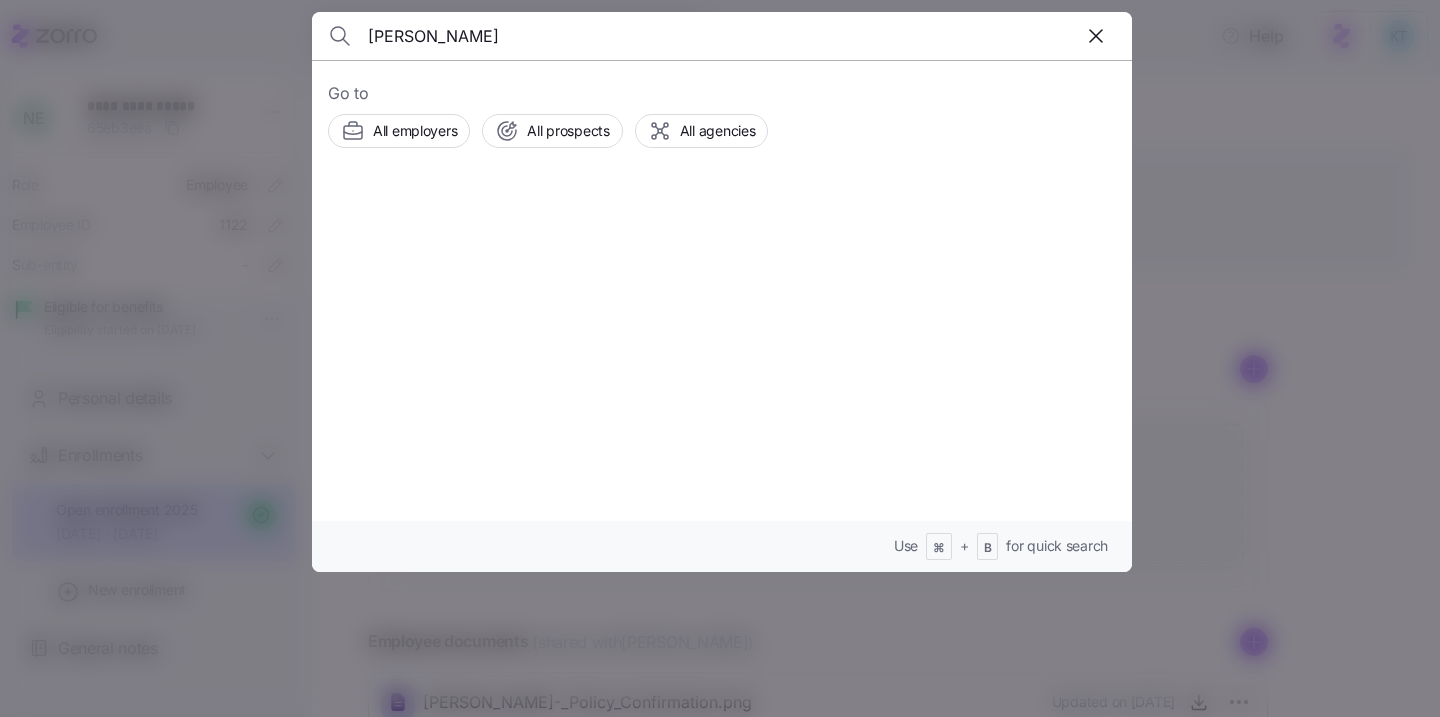 type on "jim wheaton" 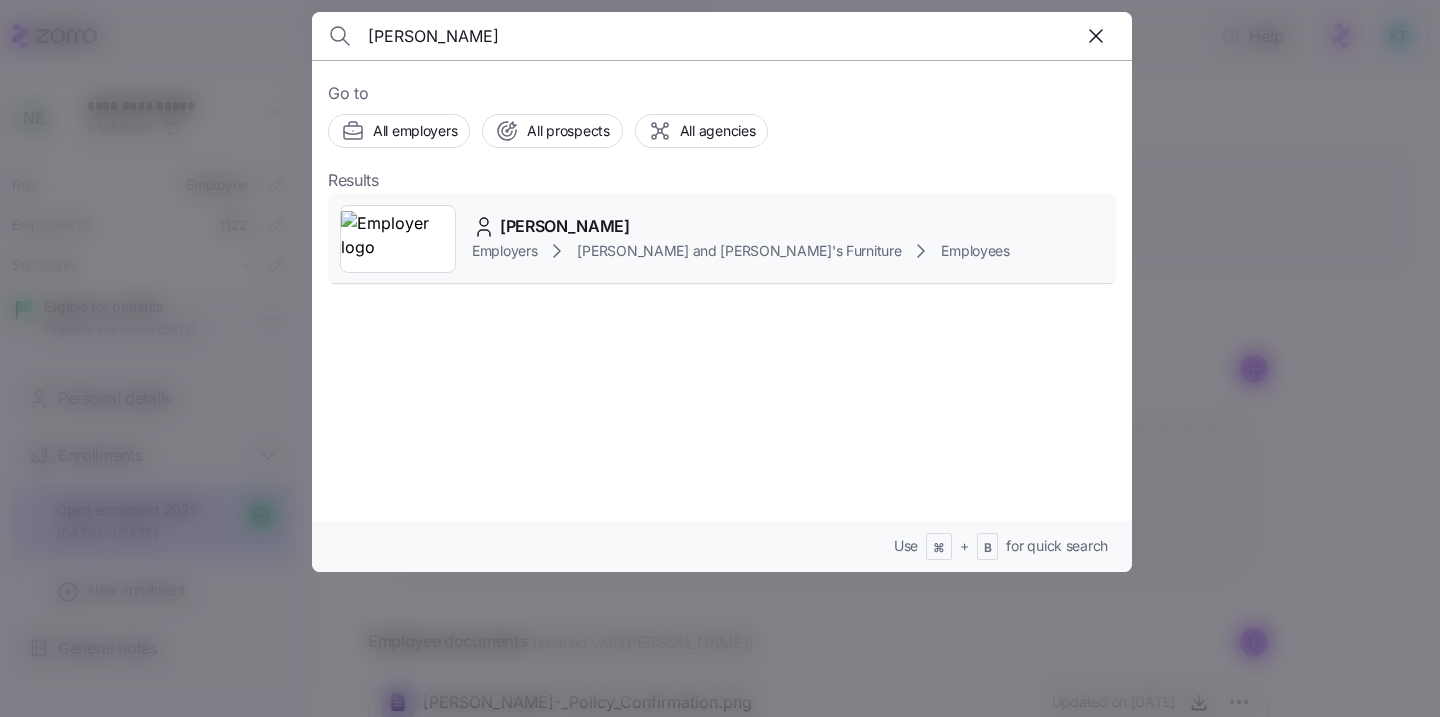 click on "JAMES WHEATON Employers Bernie and Phyl's Furniture Employees" at bounding box center [722, 239] 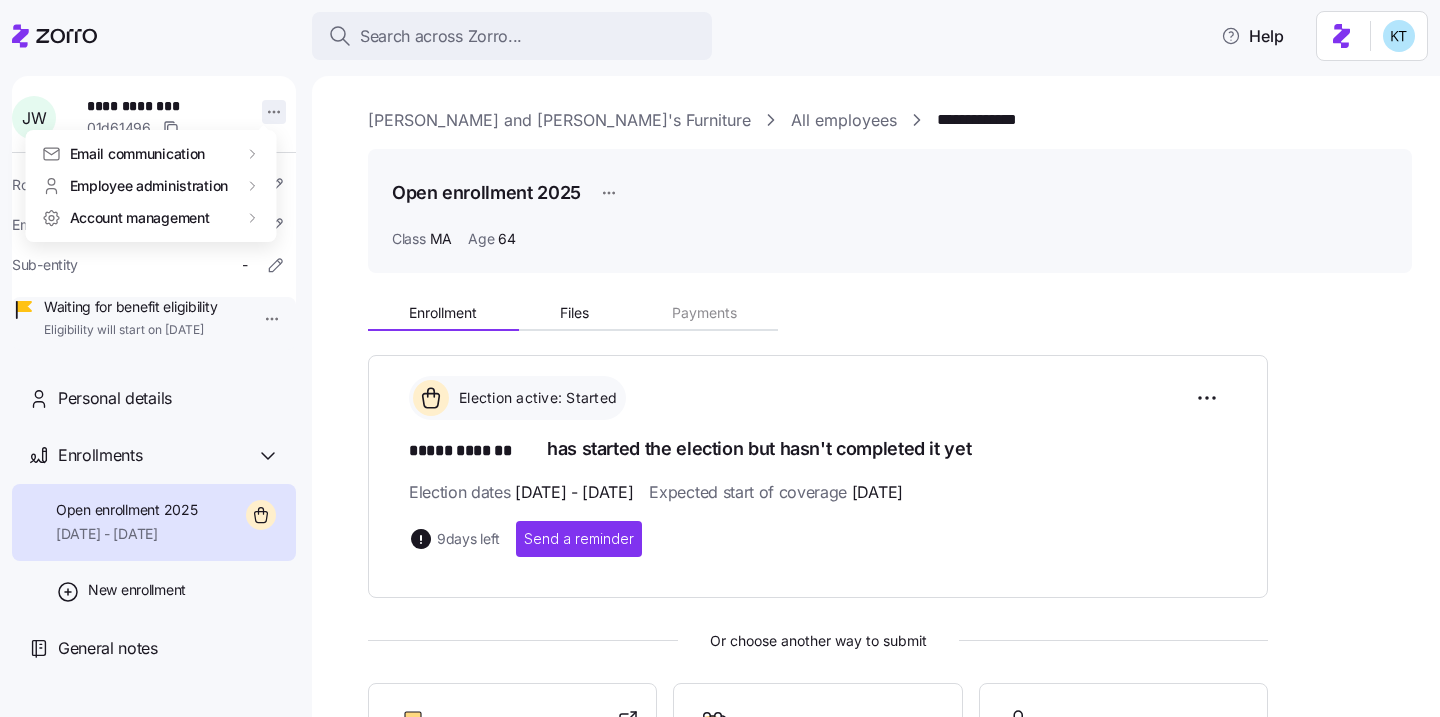 click on "**********" at bounding box center (720, 352) 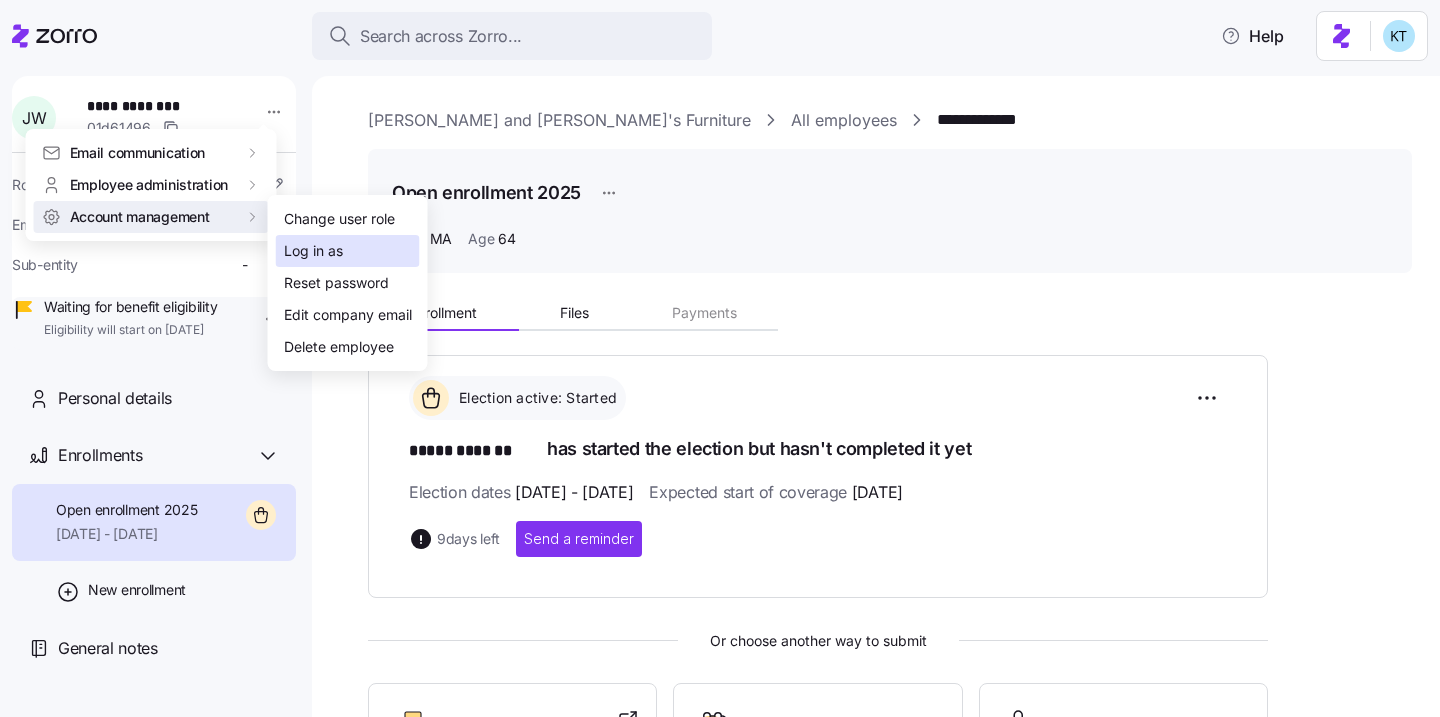 click on "Log in as" at bounding box center [313, 251] 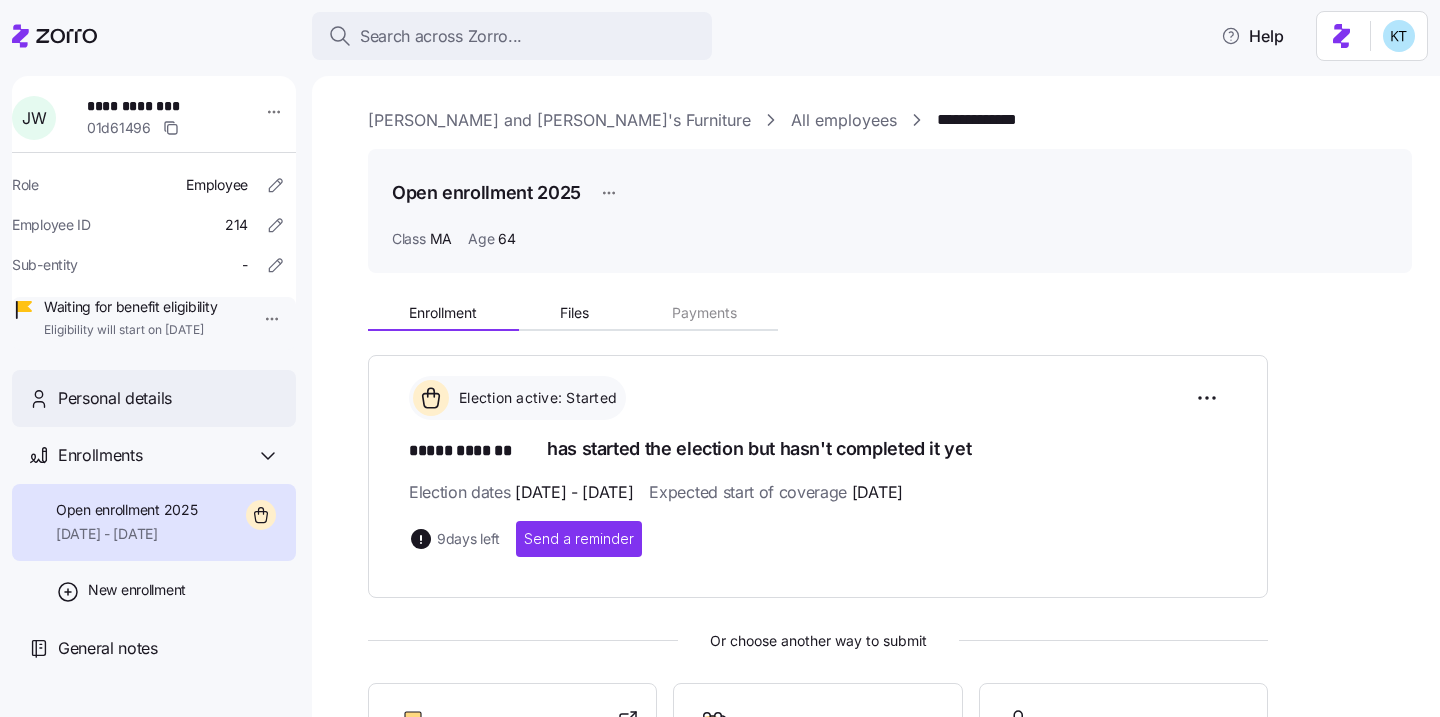 click on "Personal details" at bounding box center (154, 398) 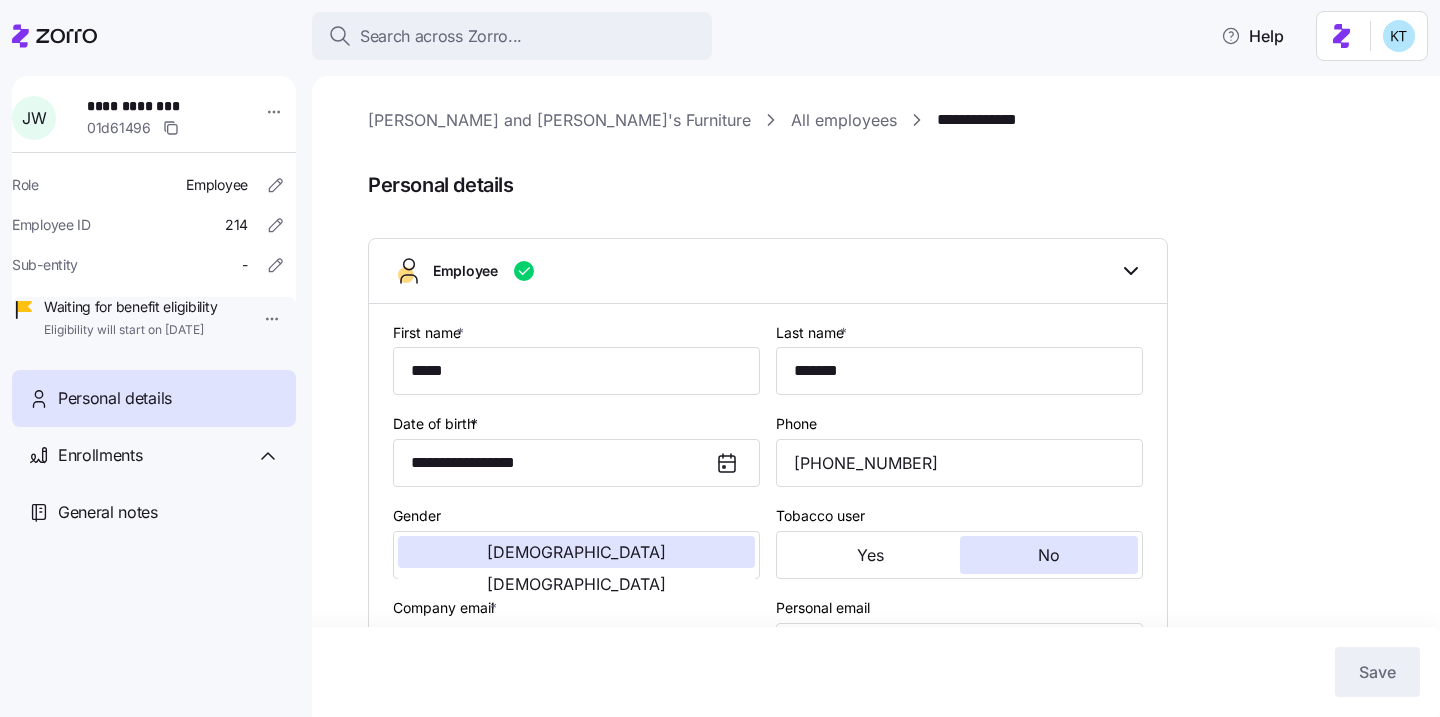 type on "MA" 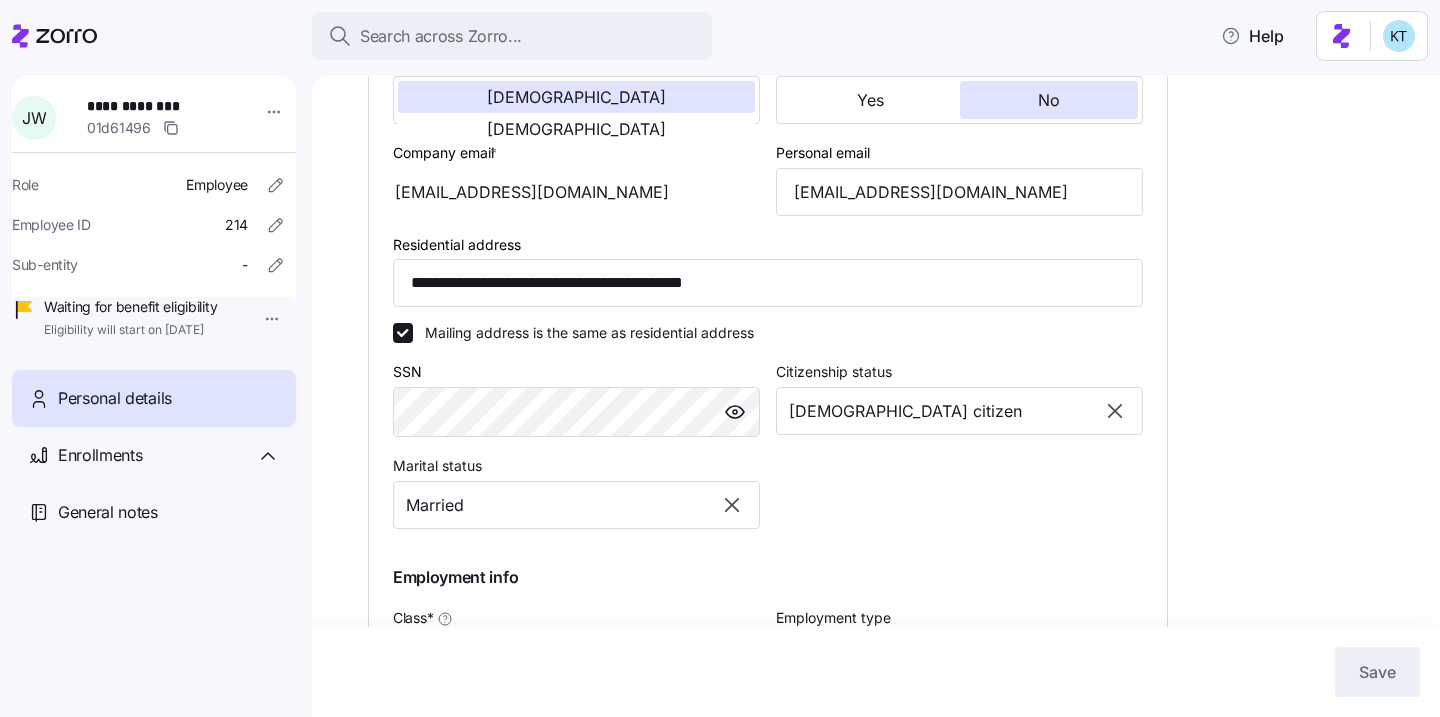 scroll, scrollTop: 478, scrollLeft: 0, axis: vertical 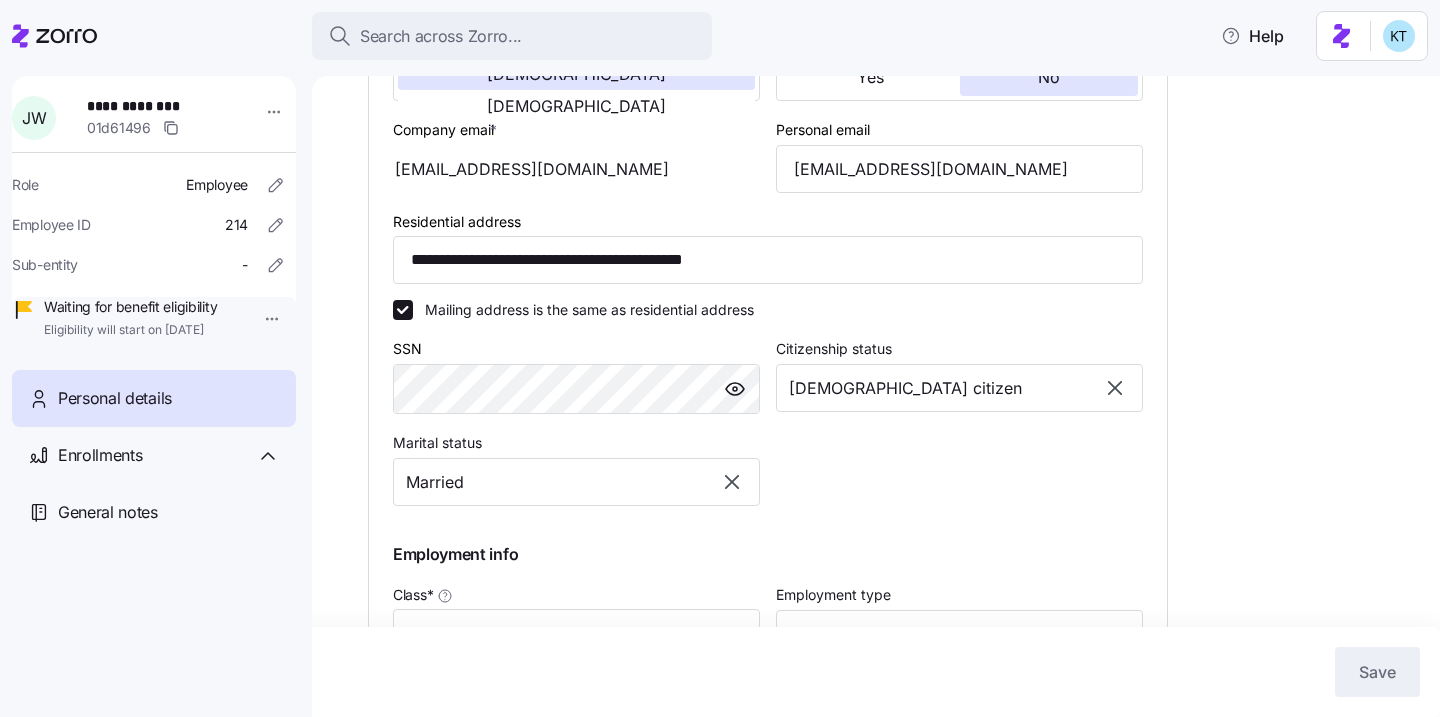 click at bounding box center [735, 389] 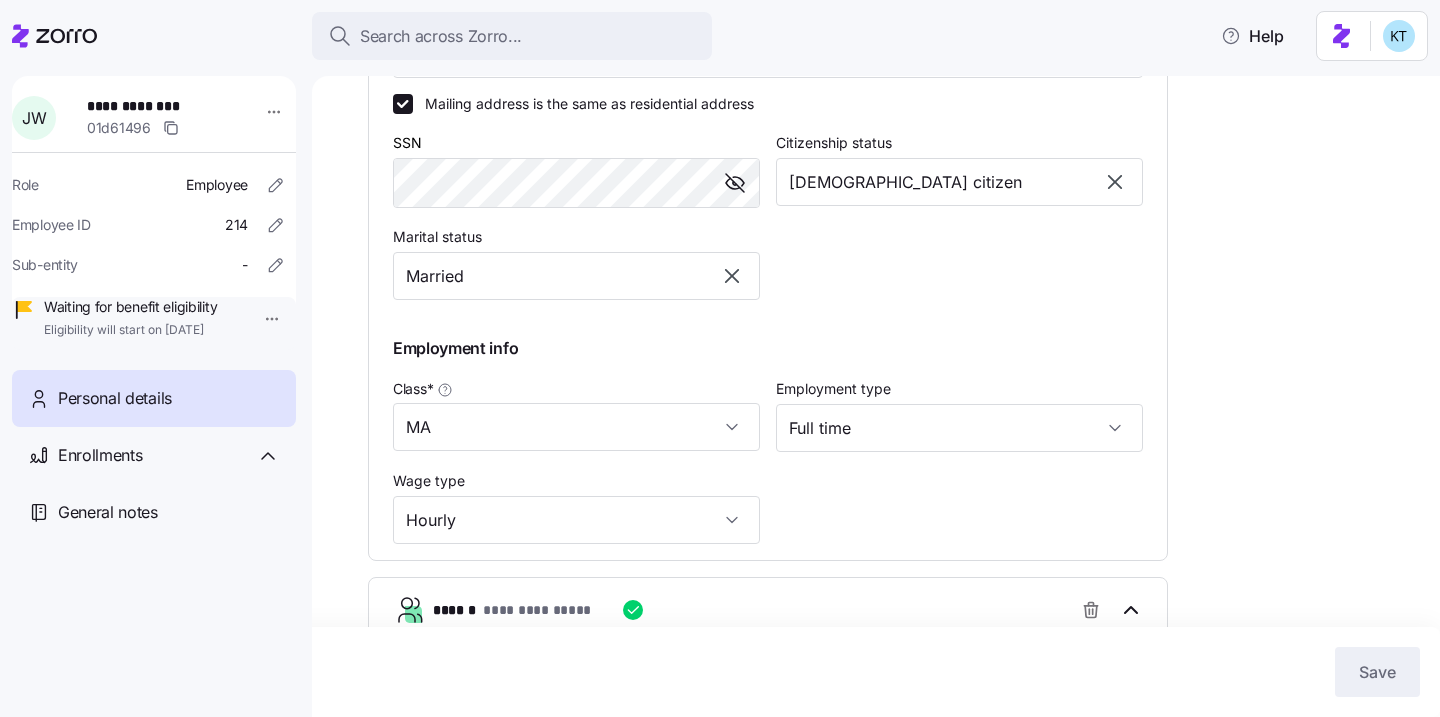scroll, scrollTop: 782, scrollLeft: 0, axis: vertical 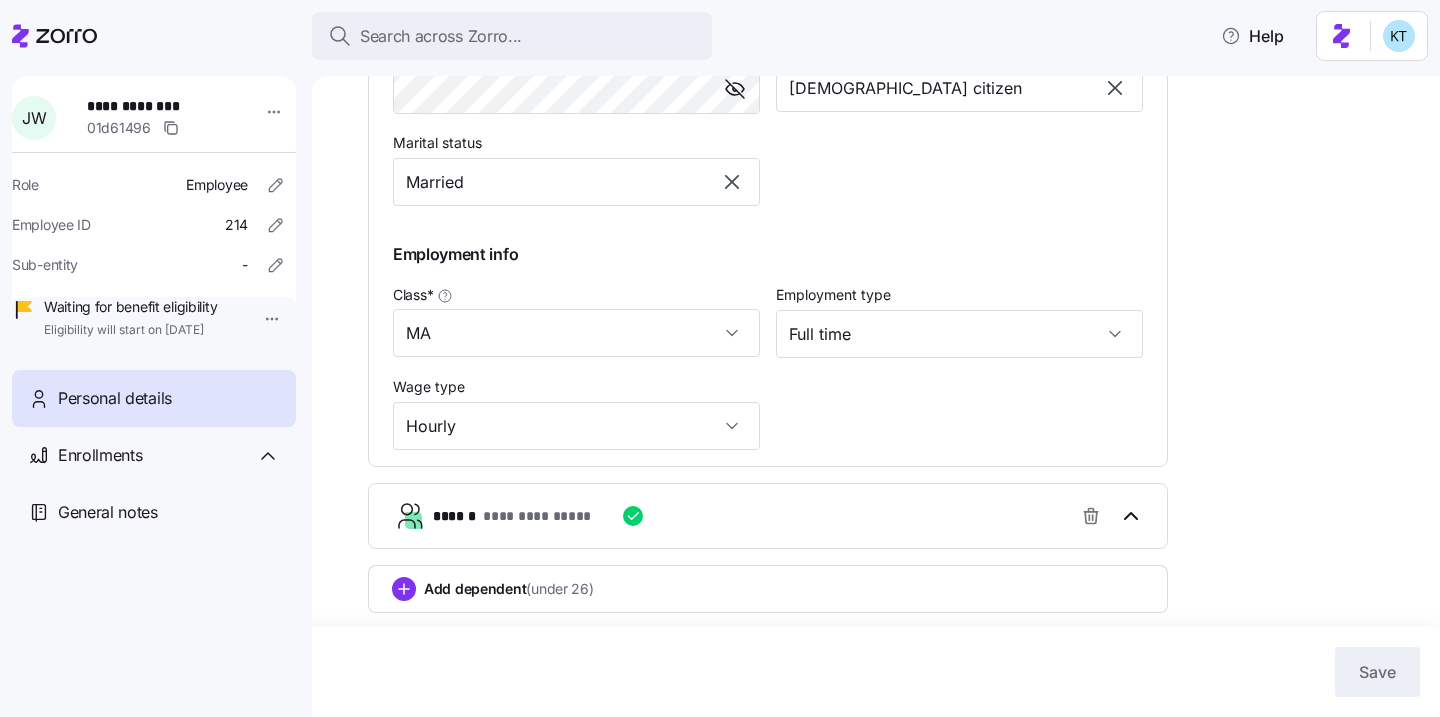 click on "**********" at bounding box center [776, 516] 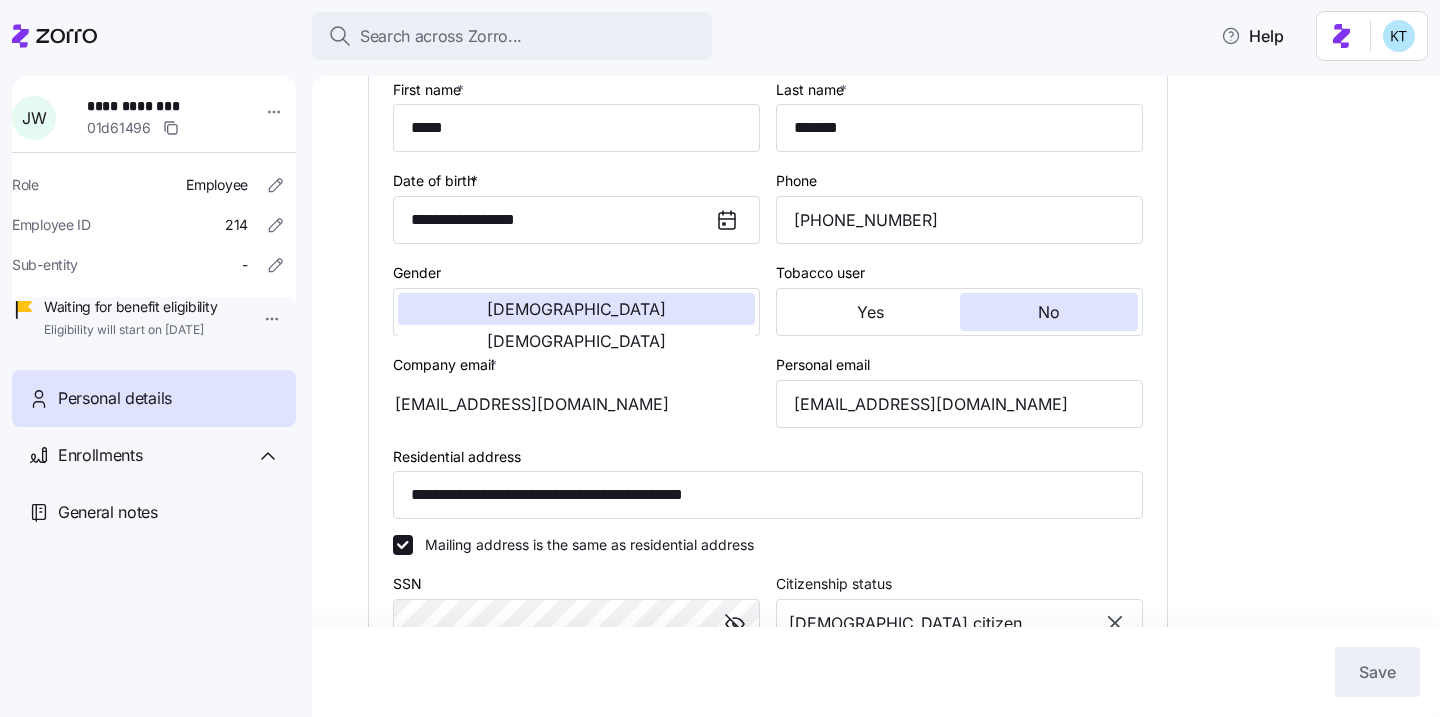 scroll, scrollTop: 254, scrollLeft: 0, axis: vertical 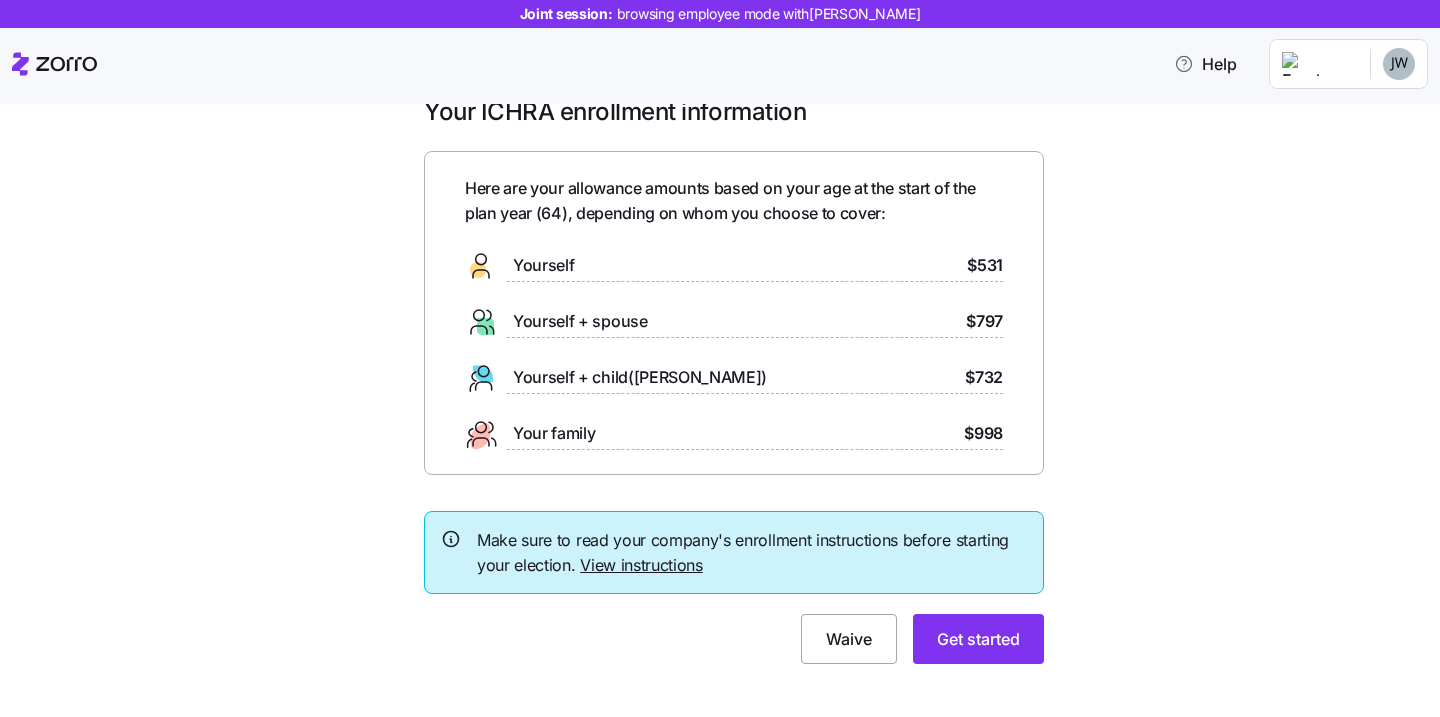 click on "Your ICHRA enrollment information Here are your allowance amounts based on your age at the start of the plan year ( 64 ), depending on whom you choose to cover: Yourself $531 Yourself + spouse $797 Yourself + child(ren) $732 Your family $998 Make sure to read your company's enrollment instructions before starting your election.   View instructions Waive Get started" at bounding box center [734, 392] 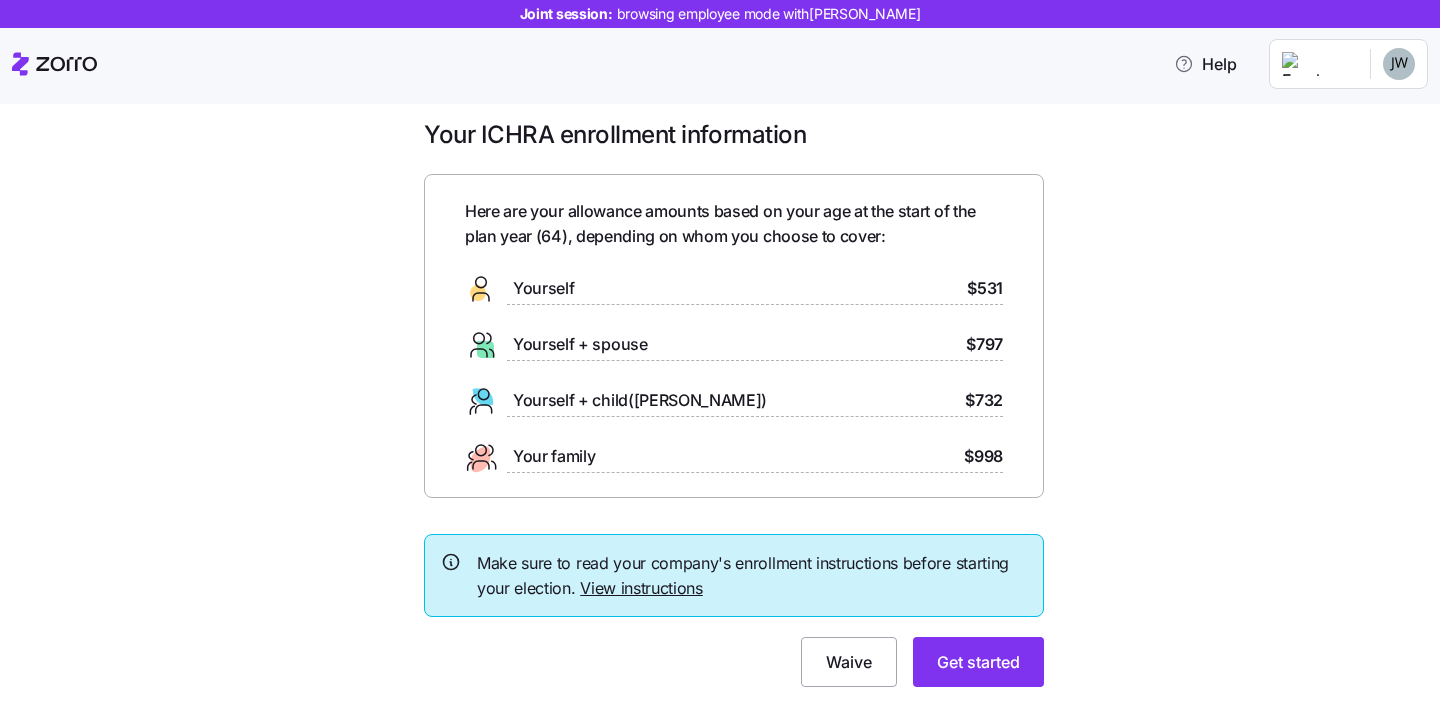 scroll, scrollTop: 9, scrollLeft: 0, axis: vertical 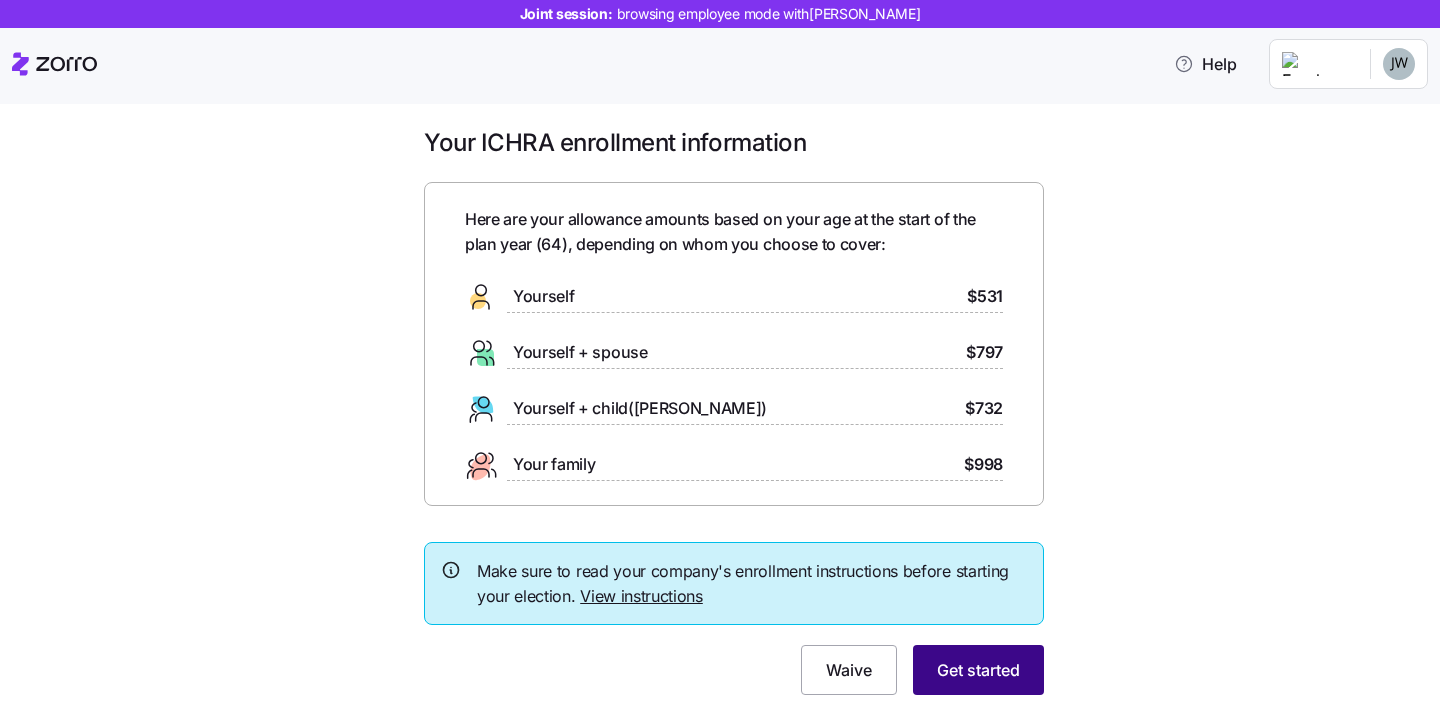 click on "Get started" at bounding box center (978, 670) 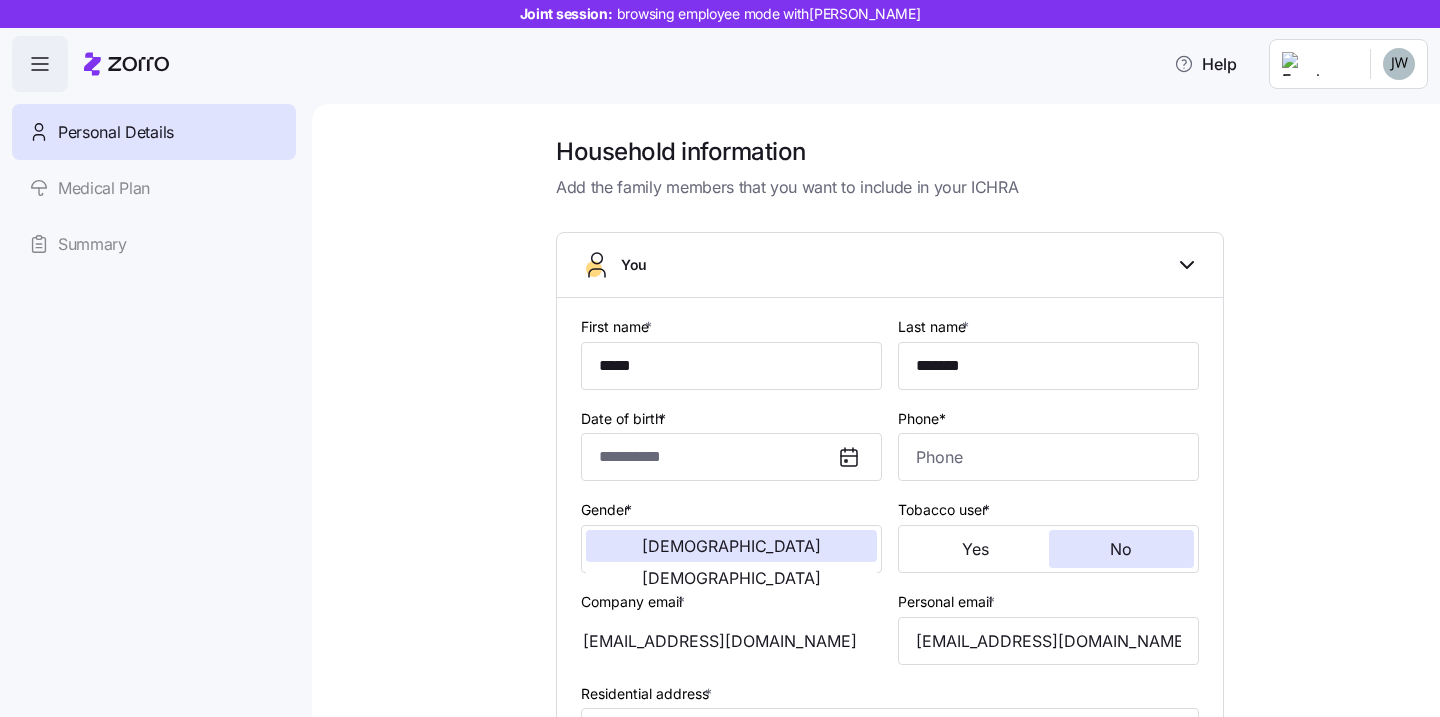 scroll, scrollTop: 28, scrollLeft: 0, axis: vertical 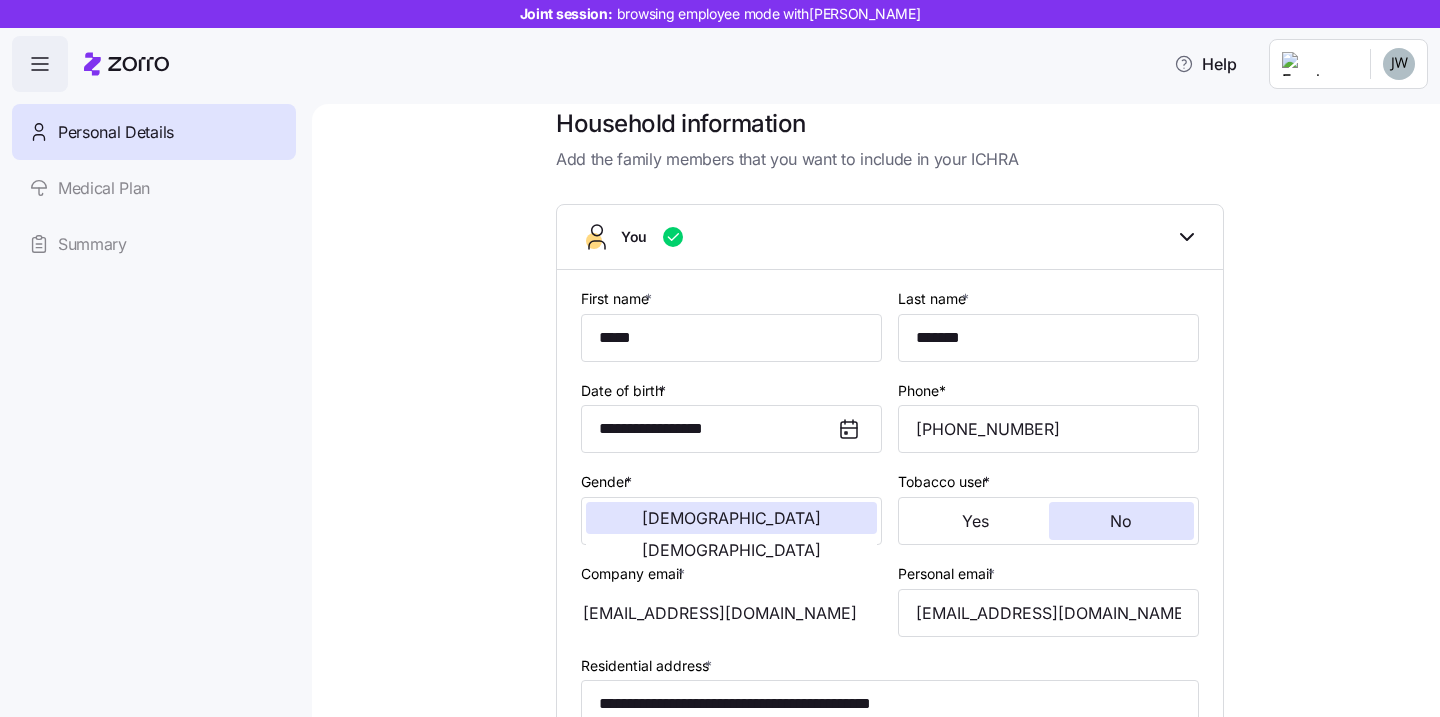 type on "**********" 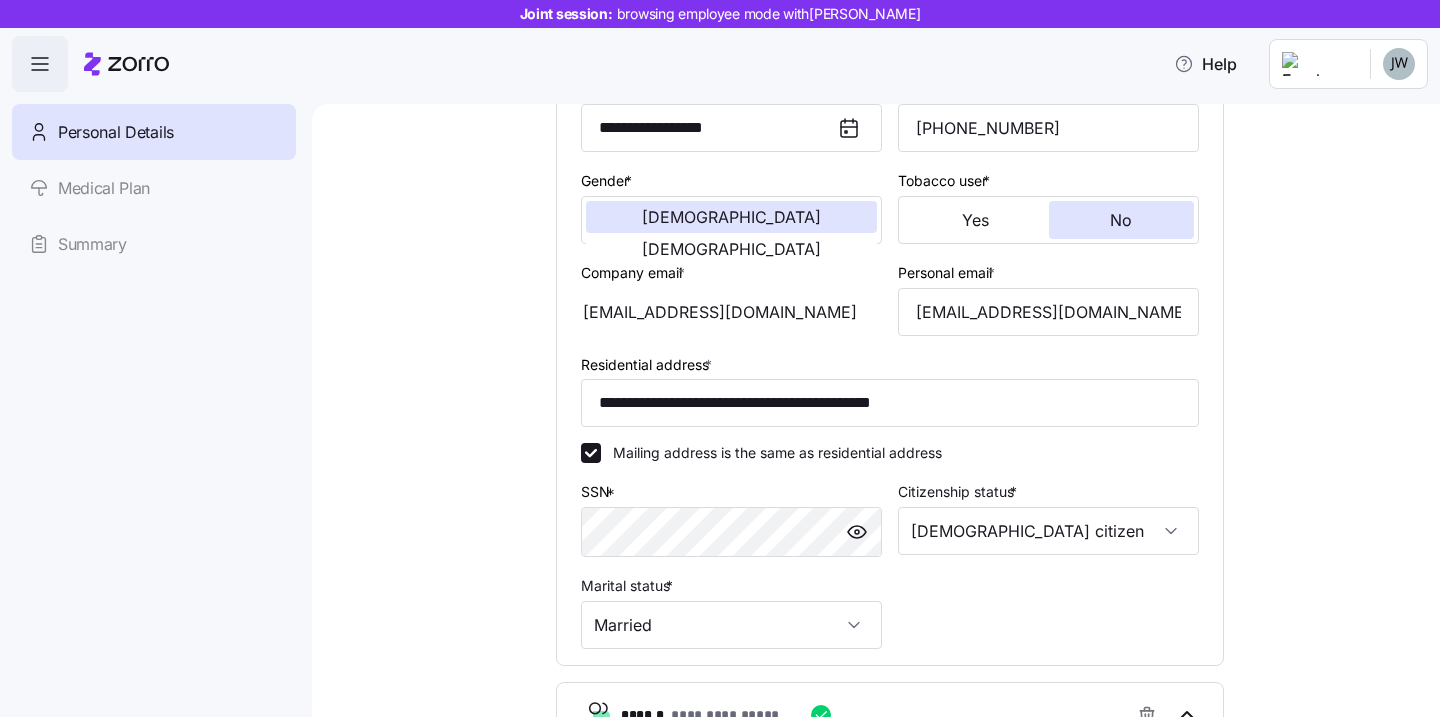 scroll, scrollTop: 382, scrollLeft: 0, axis: vertical 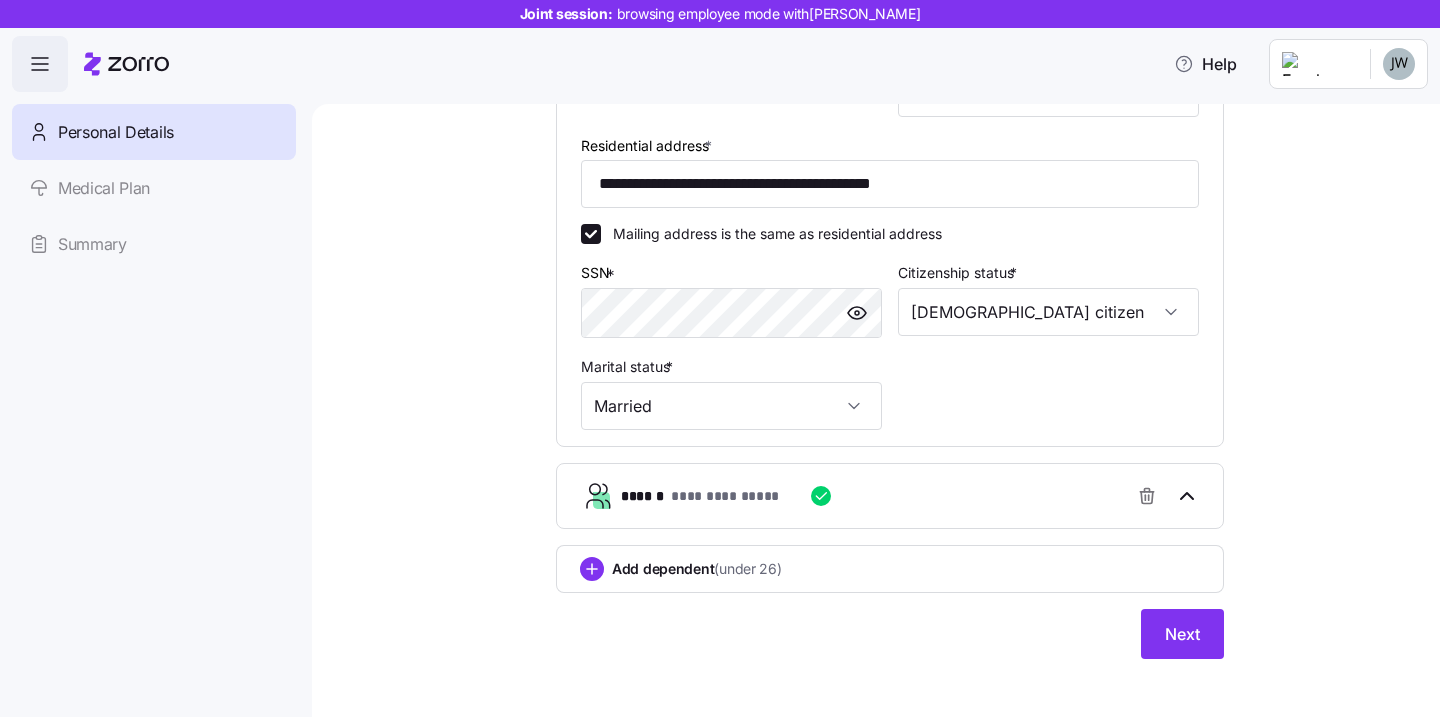 click on "**********" at bounding box center [898, 496] 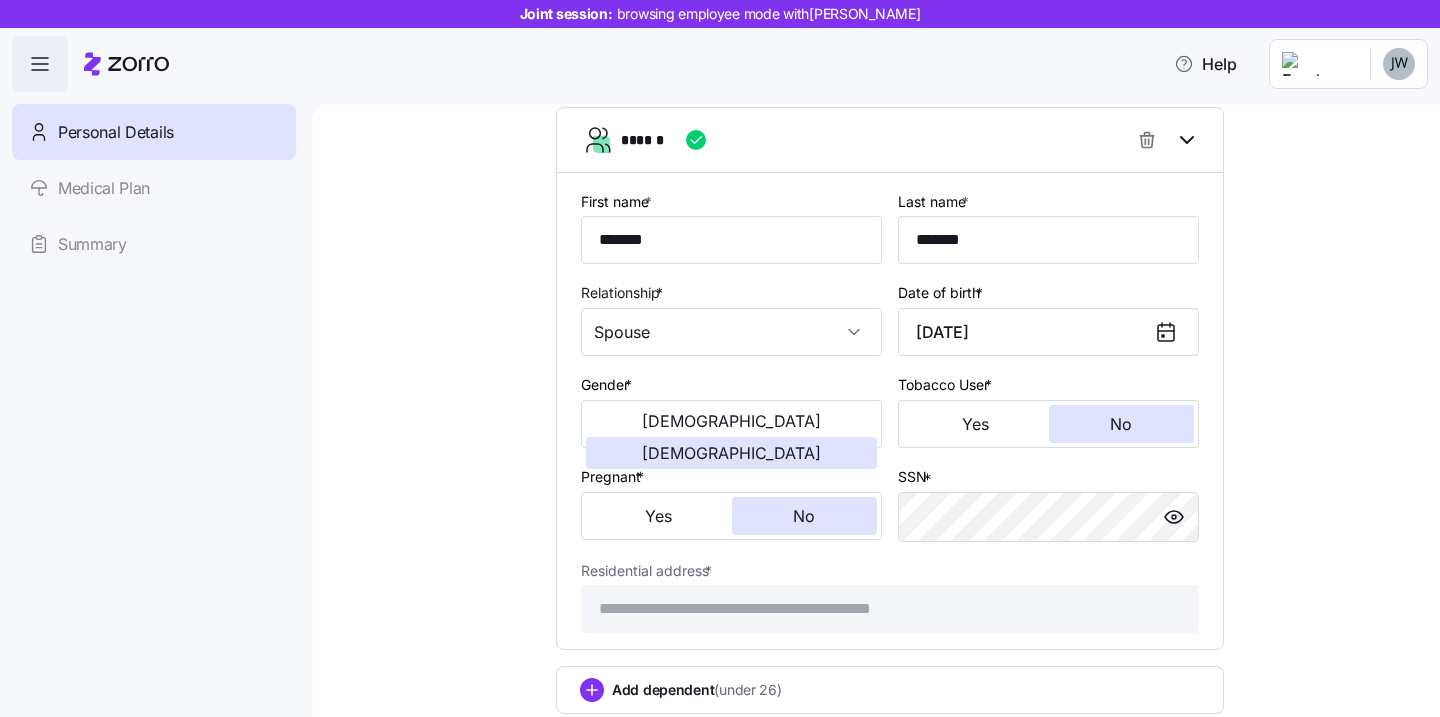 scroll, scrollTop: 907, scrollLeft: 0, axis: vertical 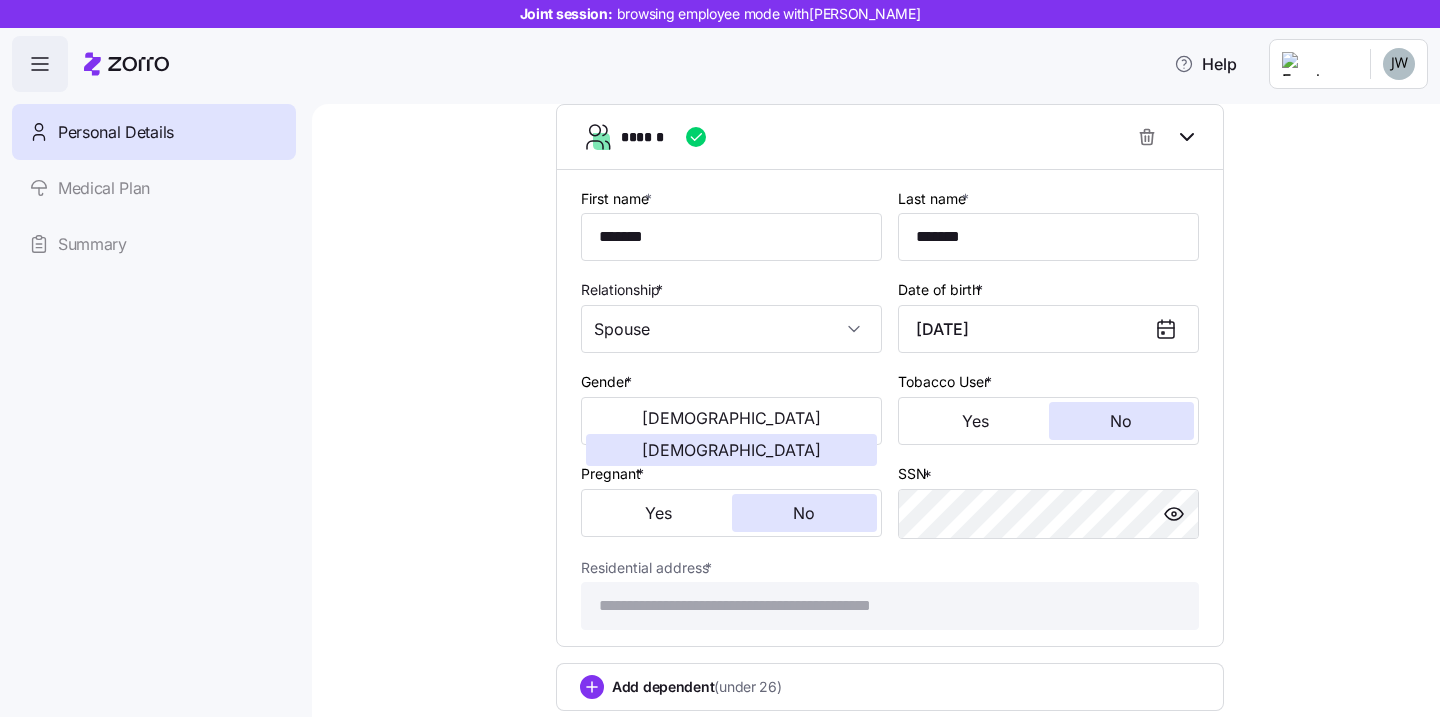 click at bounding box center (1174, 514) 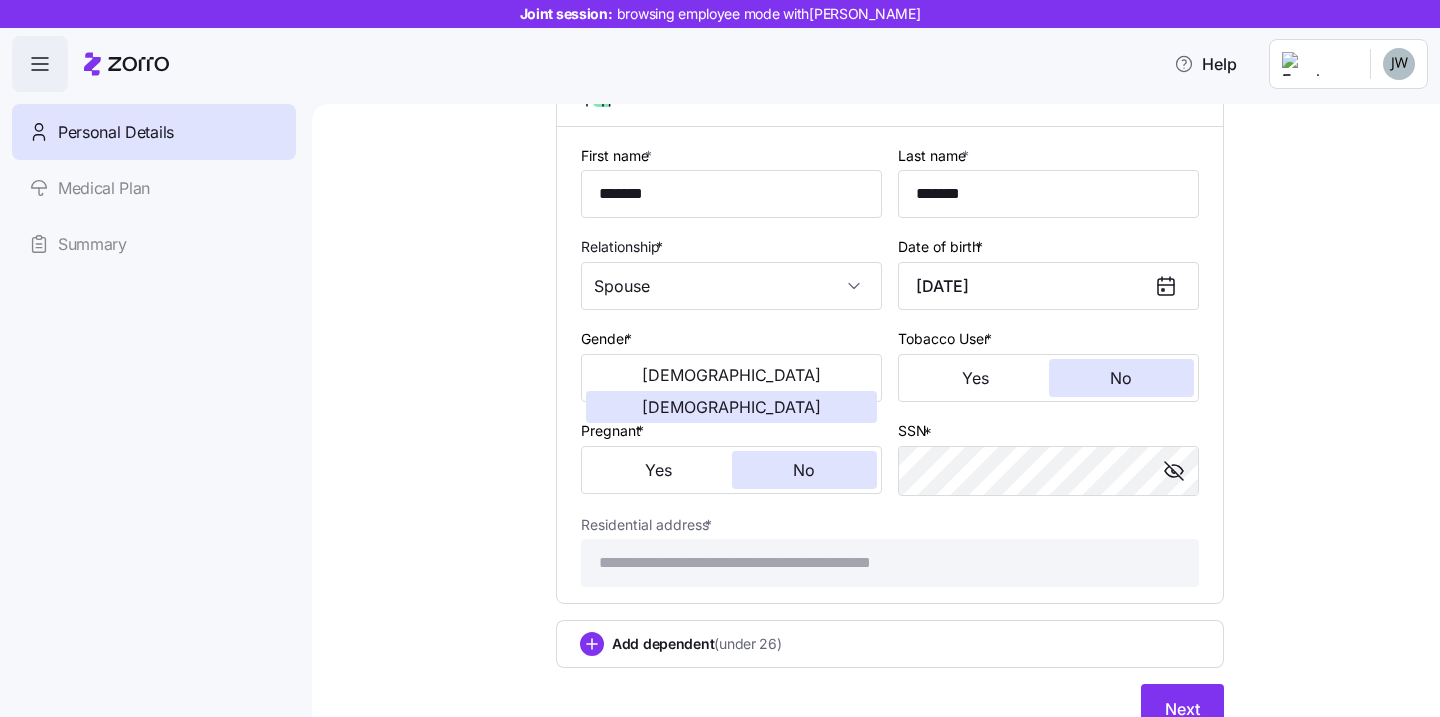 scroll, scrollTop: 978, scrollLeft: 0, axis: vertical 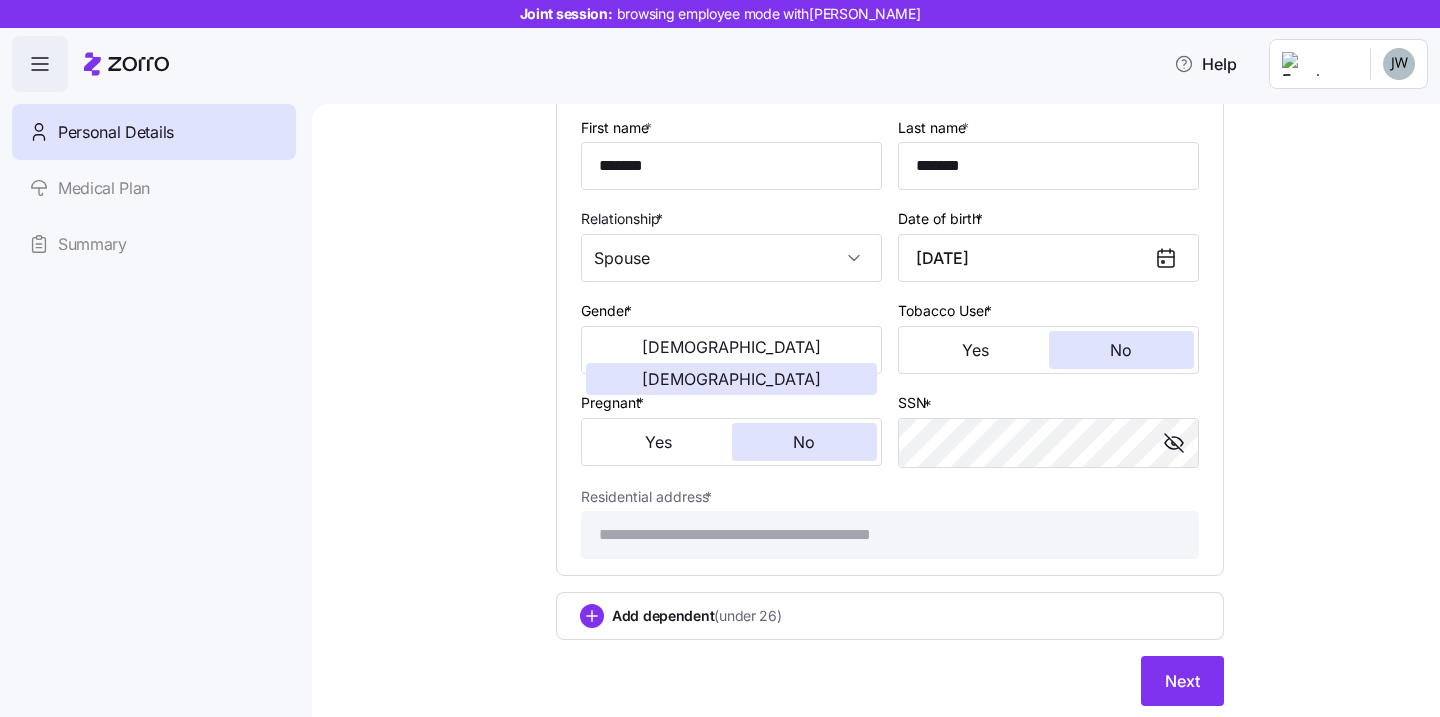 click at bounding box center [1174, 443] 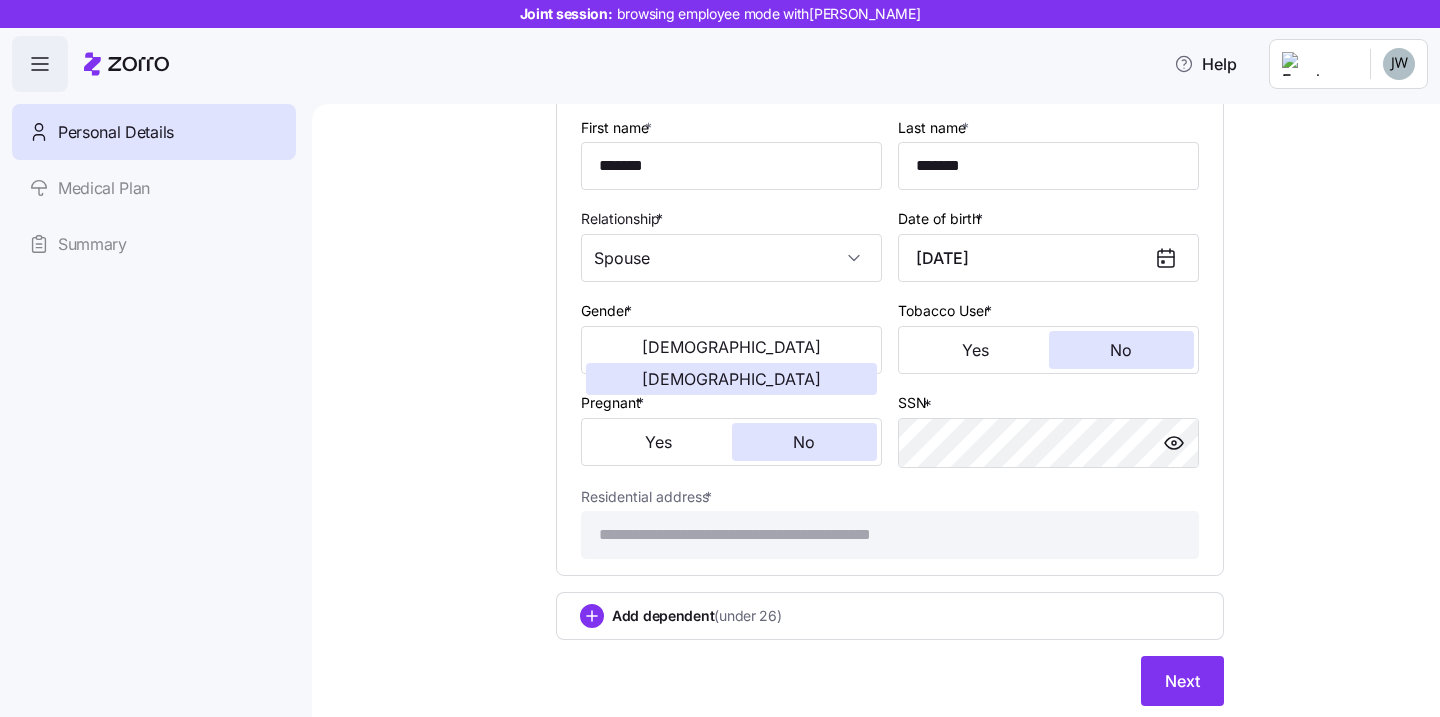 scroll, scrollTop: 1045, scrollLeft: 0, axis: vertical 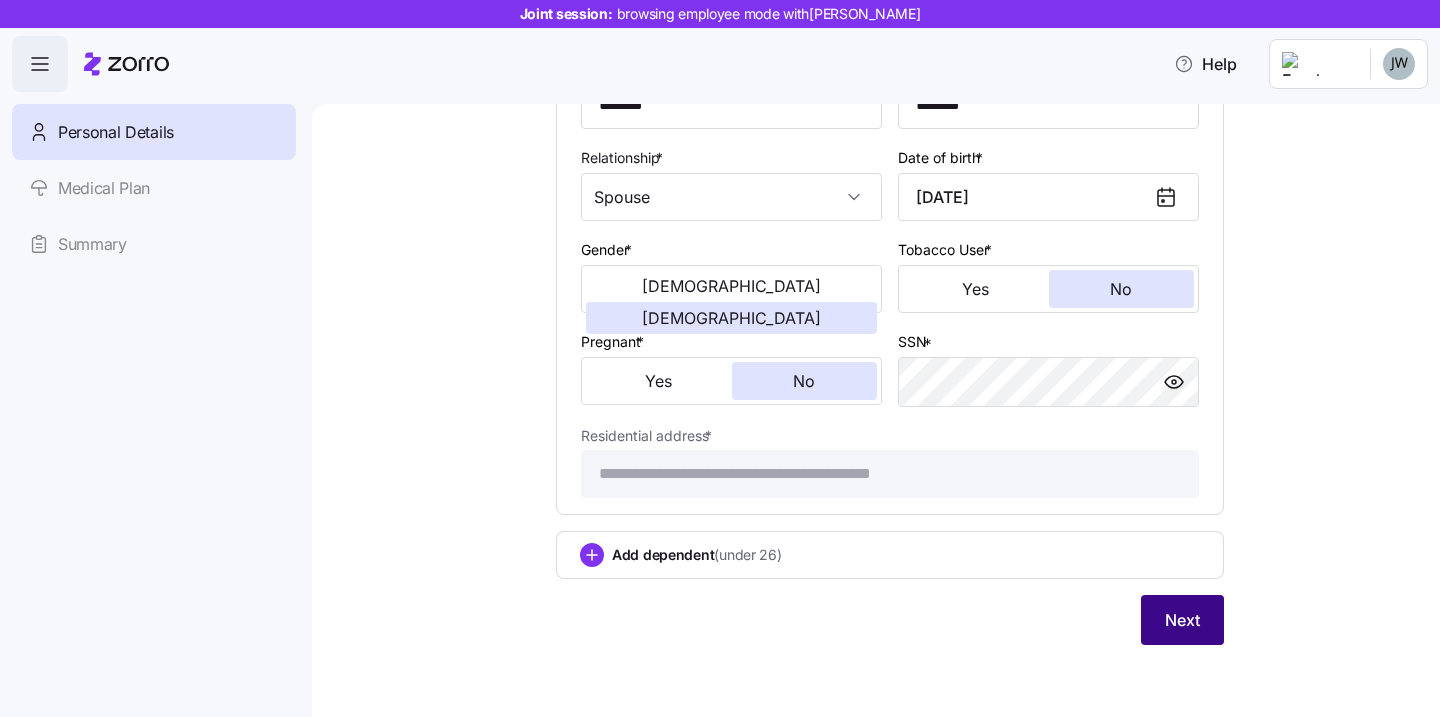 click on "Next" at bounding box center (1182, 620) 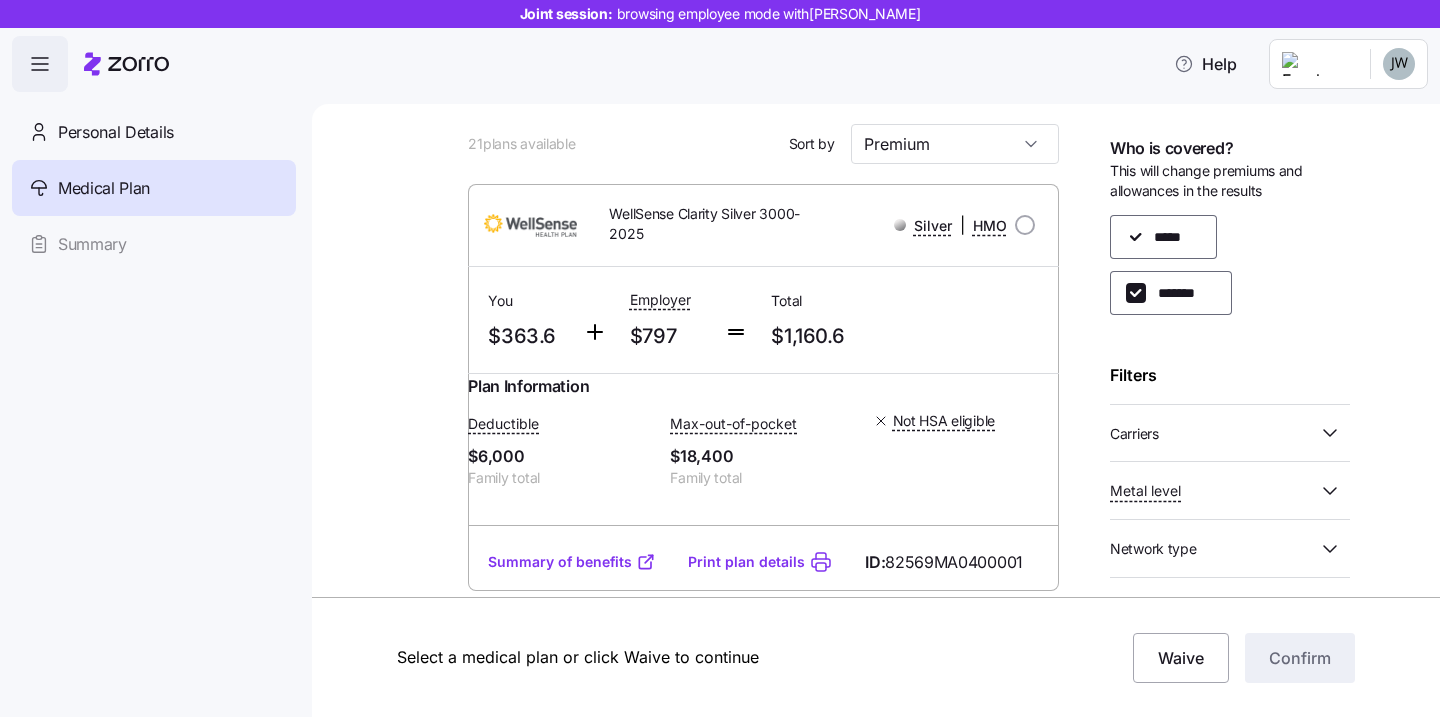 scroll, scrollTop: 148, scrollLeft: 0, axis: vertical 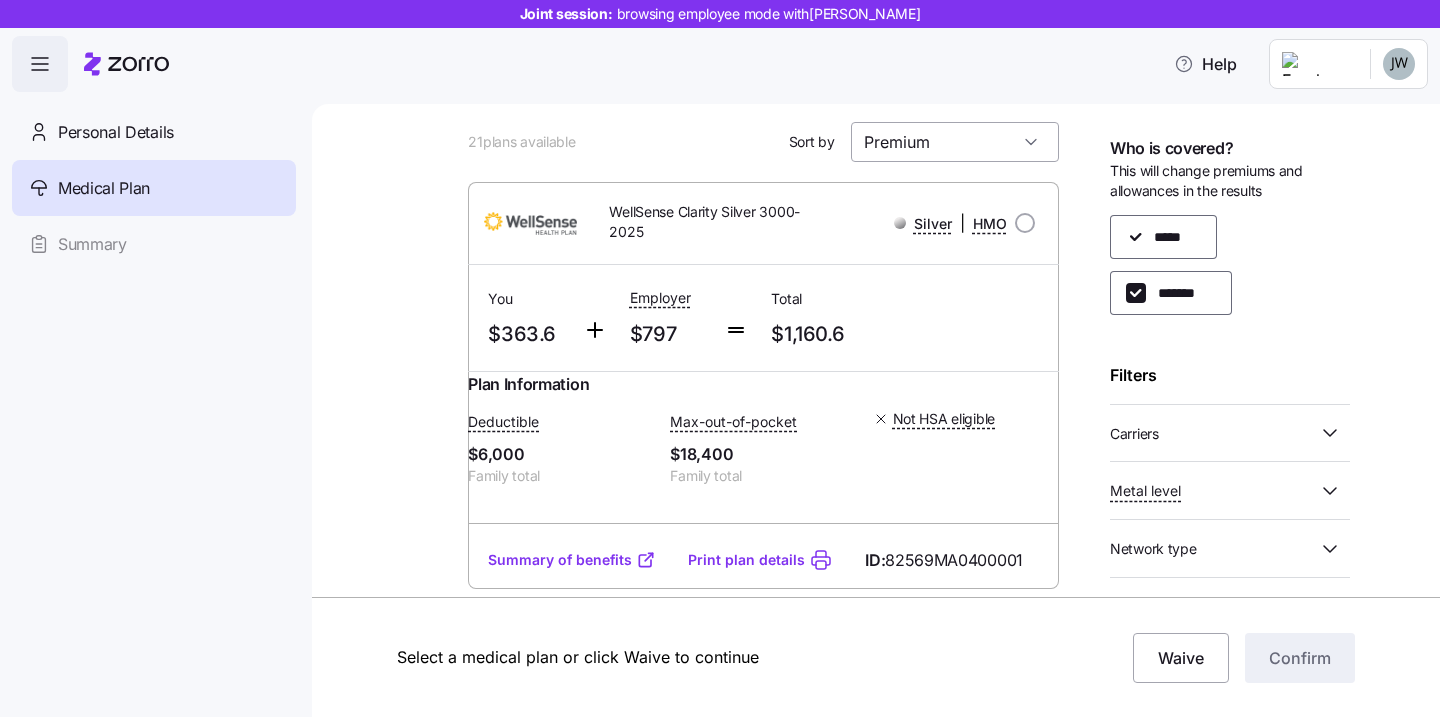 click on "Premium" at bounding box center (955, 142) 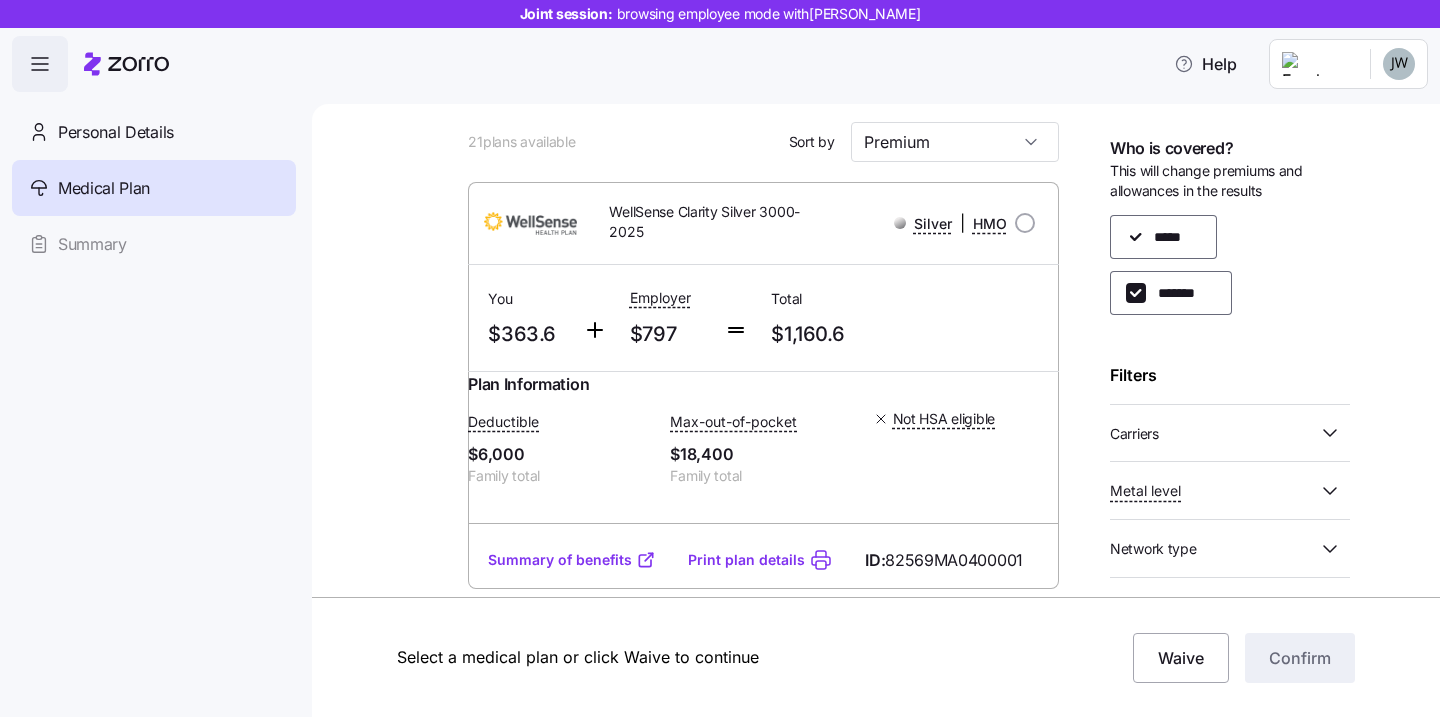 click at bounding box center [763, 112] 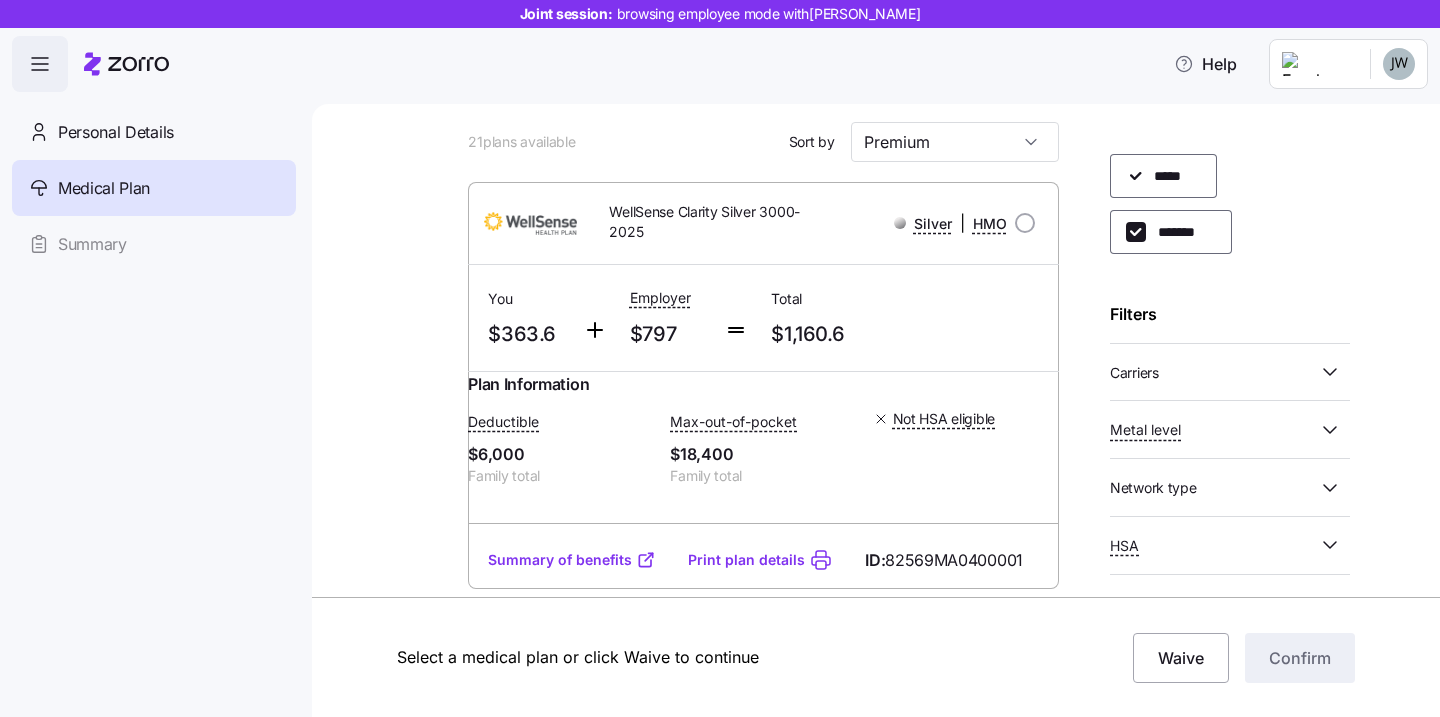 scroll, scrollTop: 91, scrollLeft: 0, axis: vertical 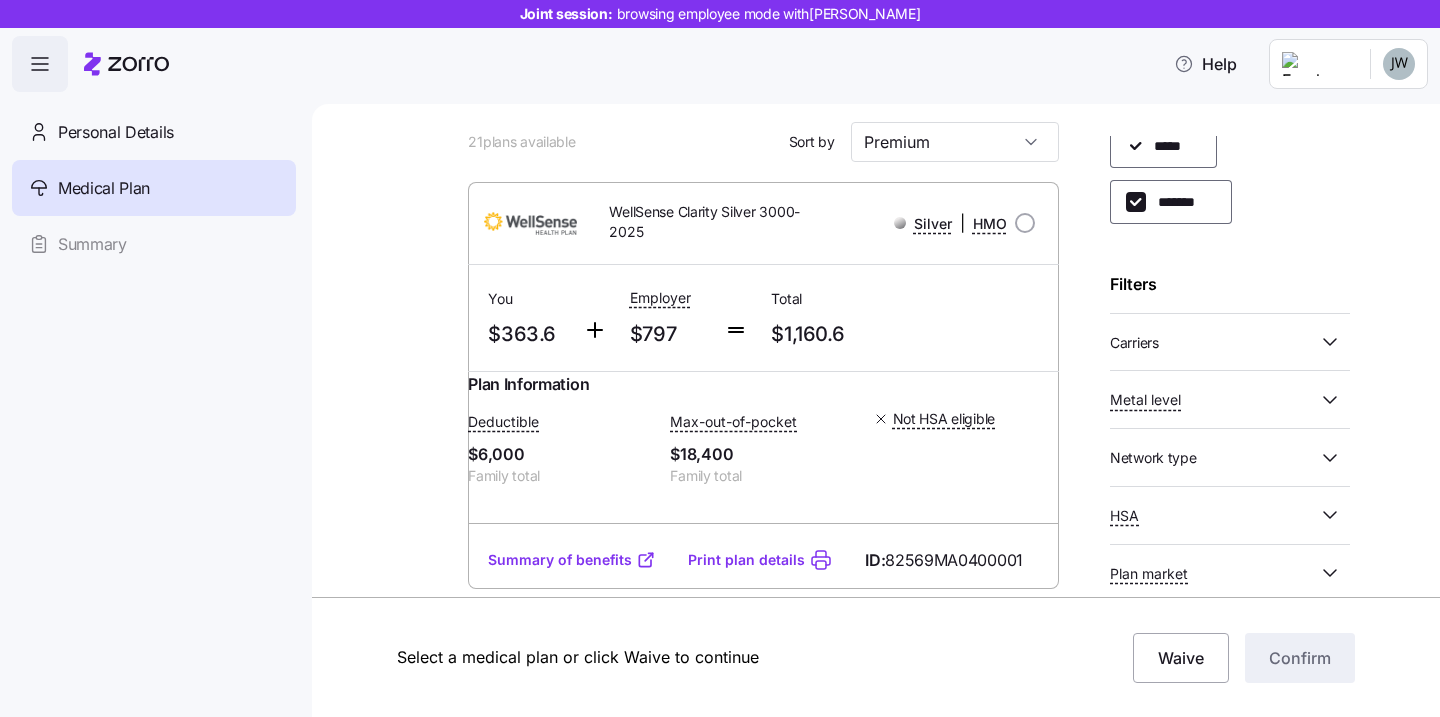 click 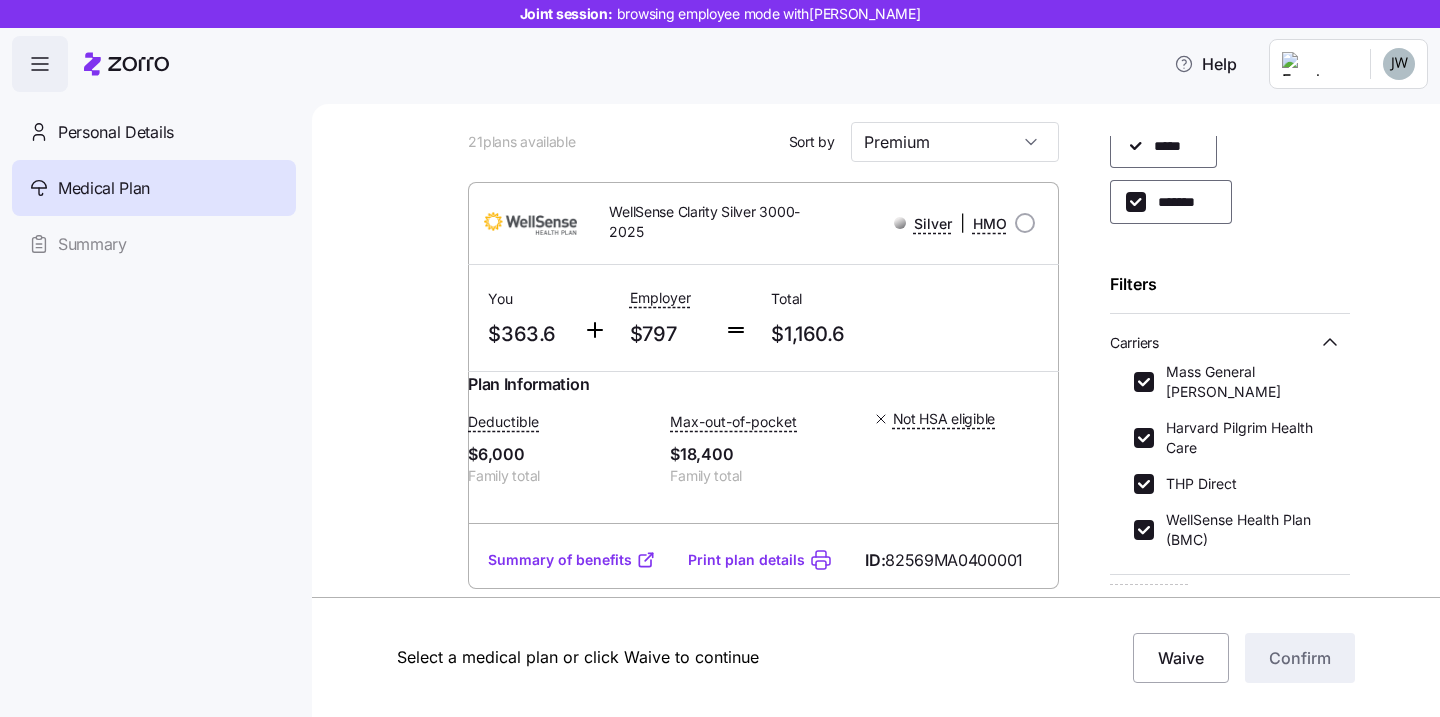 click on "Medical plan selection Bernie and Phyl's Furniture  is contributing   $797   per month towards your medical plan 21  plans available Sort by Premium WellSense Clarity Silver 3000-2025   Silver | HMO You $363.6 Employer $797 Total $1,160.6 Plan Information Deductible $6,000 Family total Max-out-of-pocket $18,400 Family total Not HSA eligible JAMES   WHEATON ,  02/10/1961 ,   65 Nashua Road, Billerica, MA 01862-2517, USA ; Who is covered:   Me & spouse ;   Employer contribution:  up to $797 Medical Plan WellSense Clarity Silver 3000-2025   Silver  |  HMO Summary of benefits Select Your current choice Premium Total Premium $1,160.6 After allowance $363.6 Deductible Individual: Medical $3,000 Family: Medical $6,000 Max Out of Pocket Individual: Medical $9,200 Family: Medical $18,400 HSA Eligible HSA Eligible No Doctor visits Primary Care $30/$60 copay Urgent Care & Visits Emergency room Deductible, then $750 copay Pharmacy Drugs Deductible, then $30/35%/35% Summary of benefits Print plan details ID:    Bronze" at bounding box center (890, 1157) 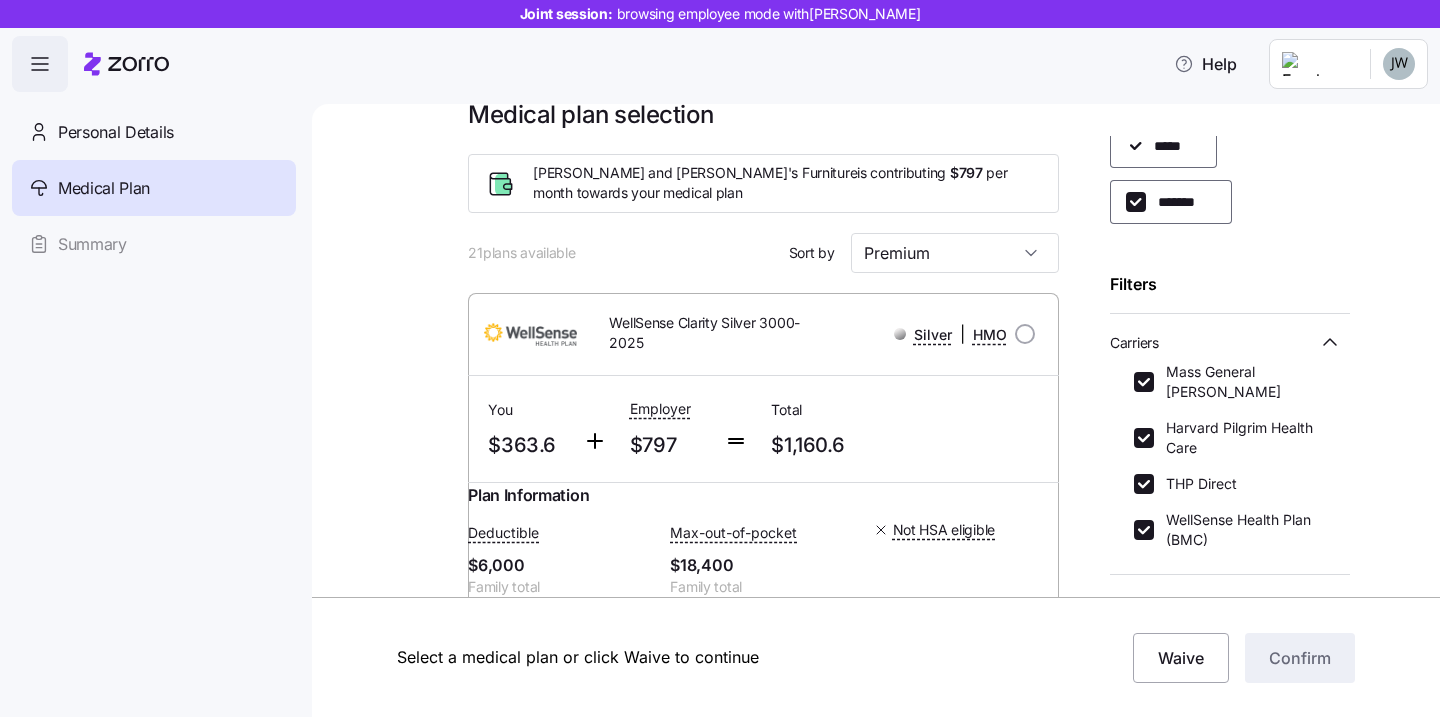 scroll, scrollTop: 40, scrollLeft: 0, axis: vertical 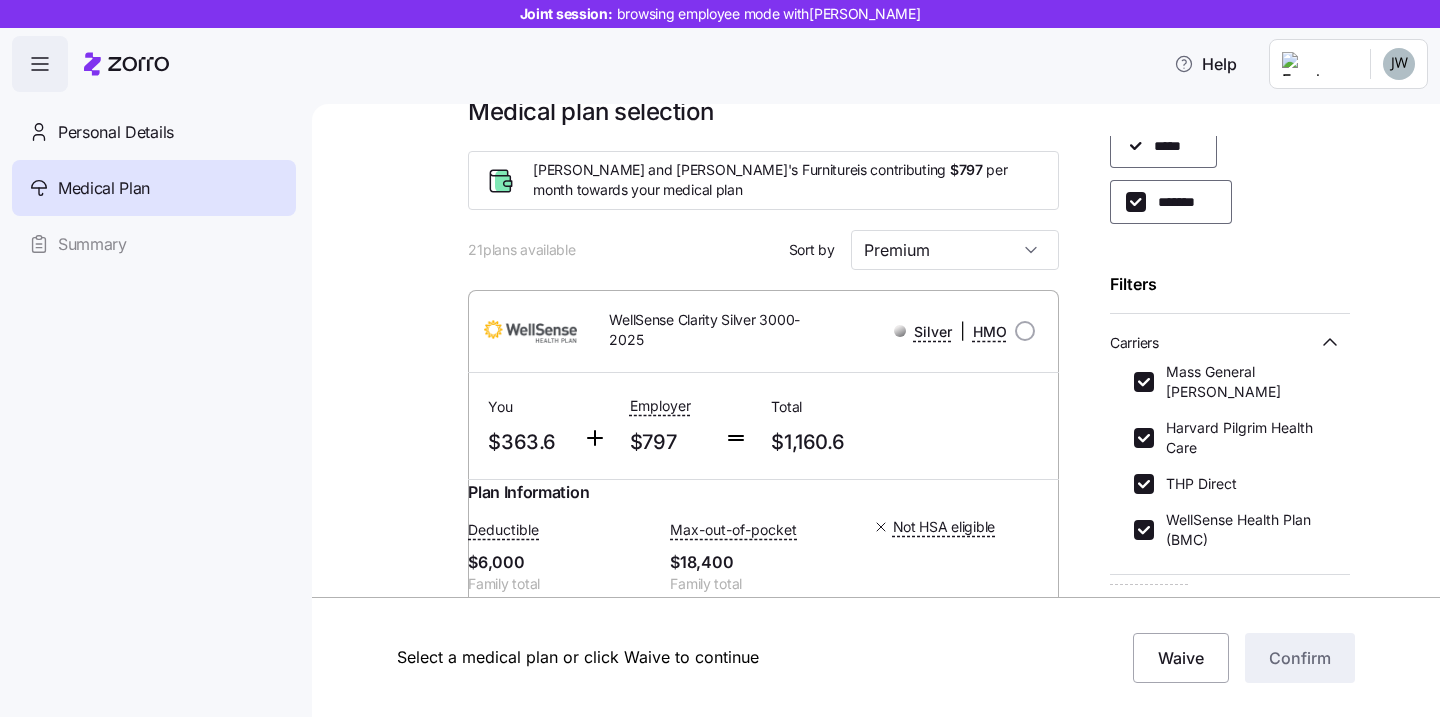 click 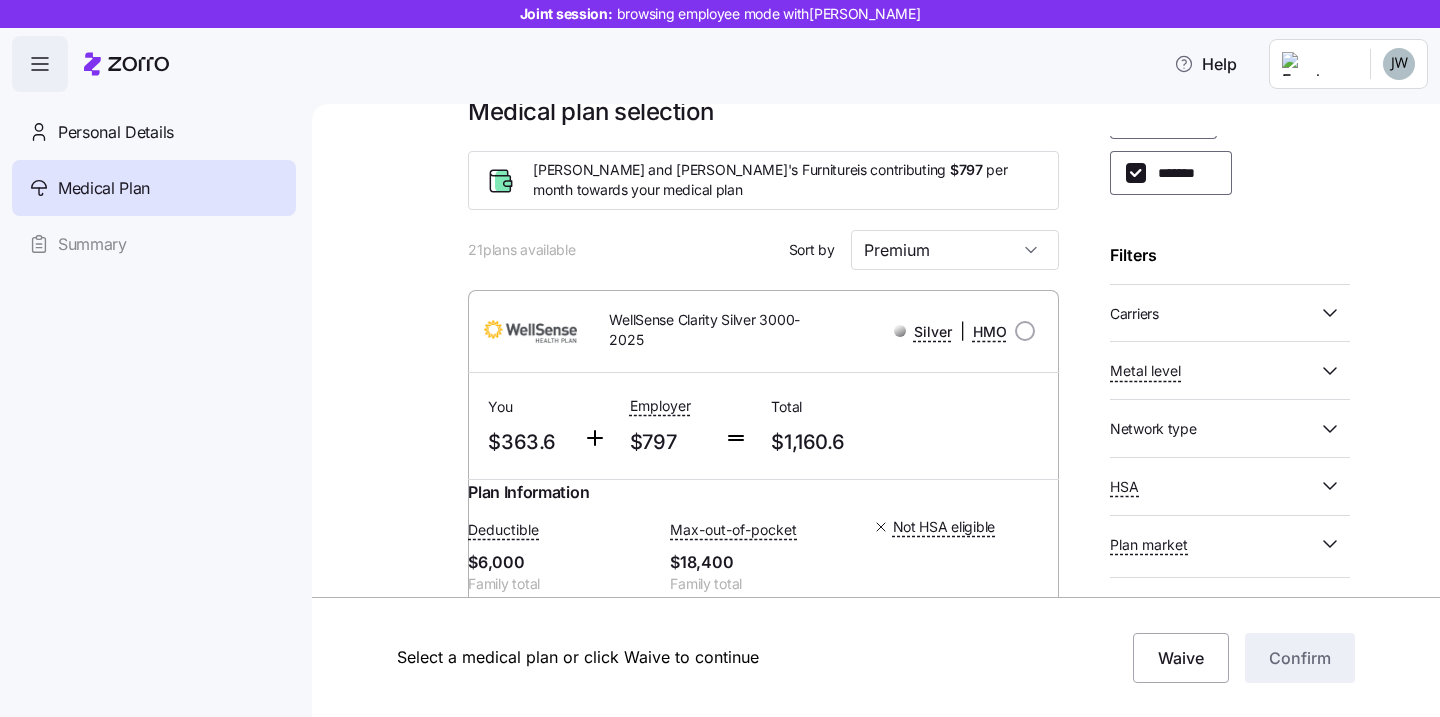 scroll, scrollTop: 120, scrollLeft: 0, axis: vertical 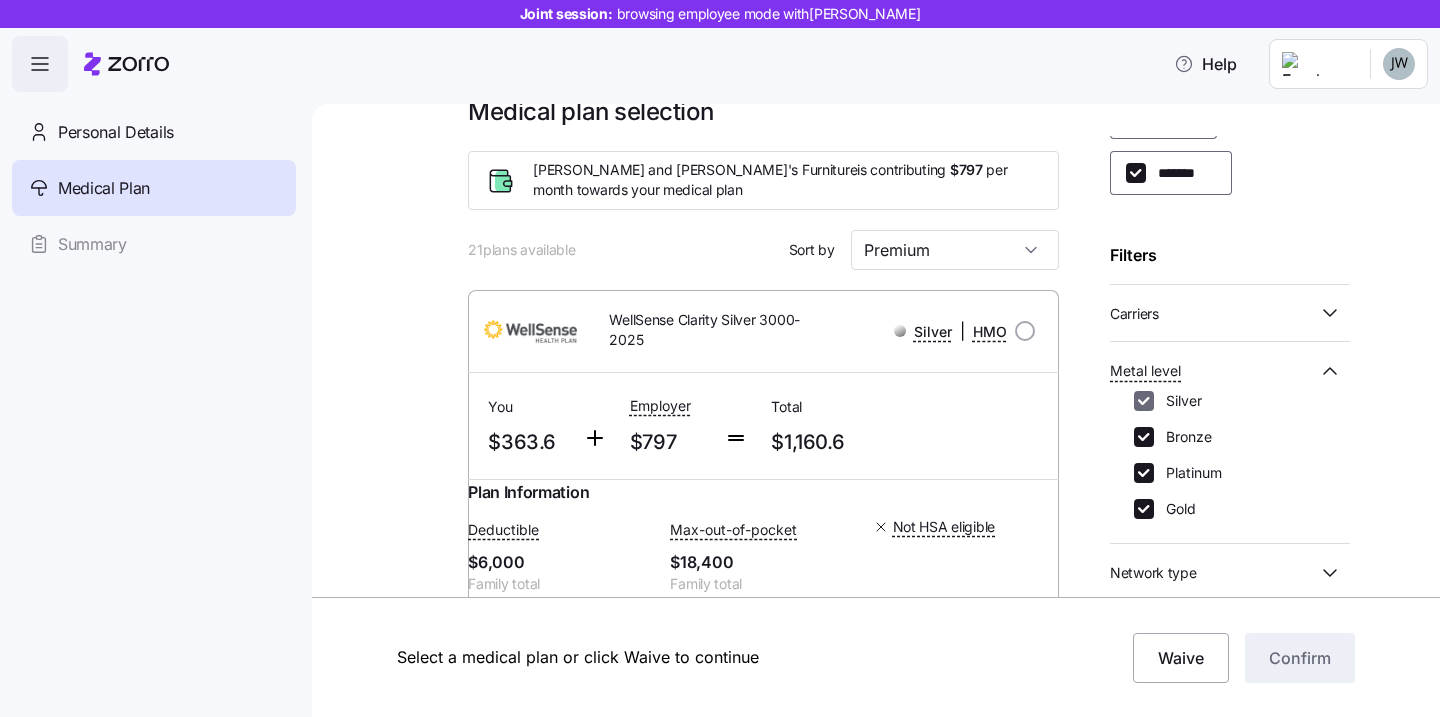 click on "Silver" at bounding box center [1144, 401] 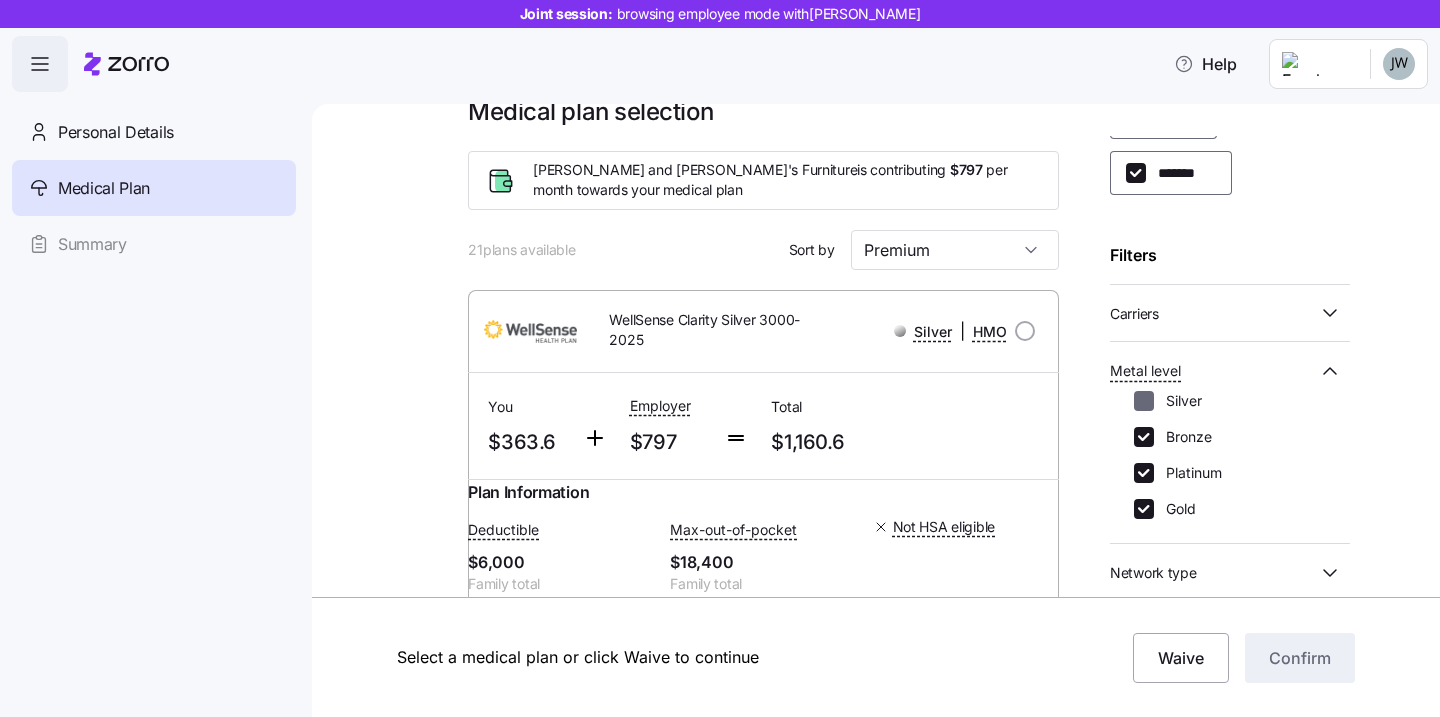checkbox on "false" 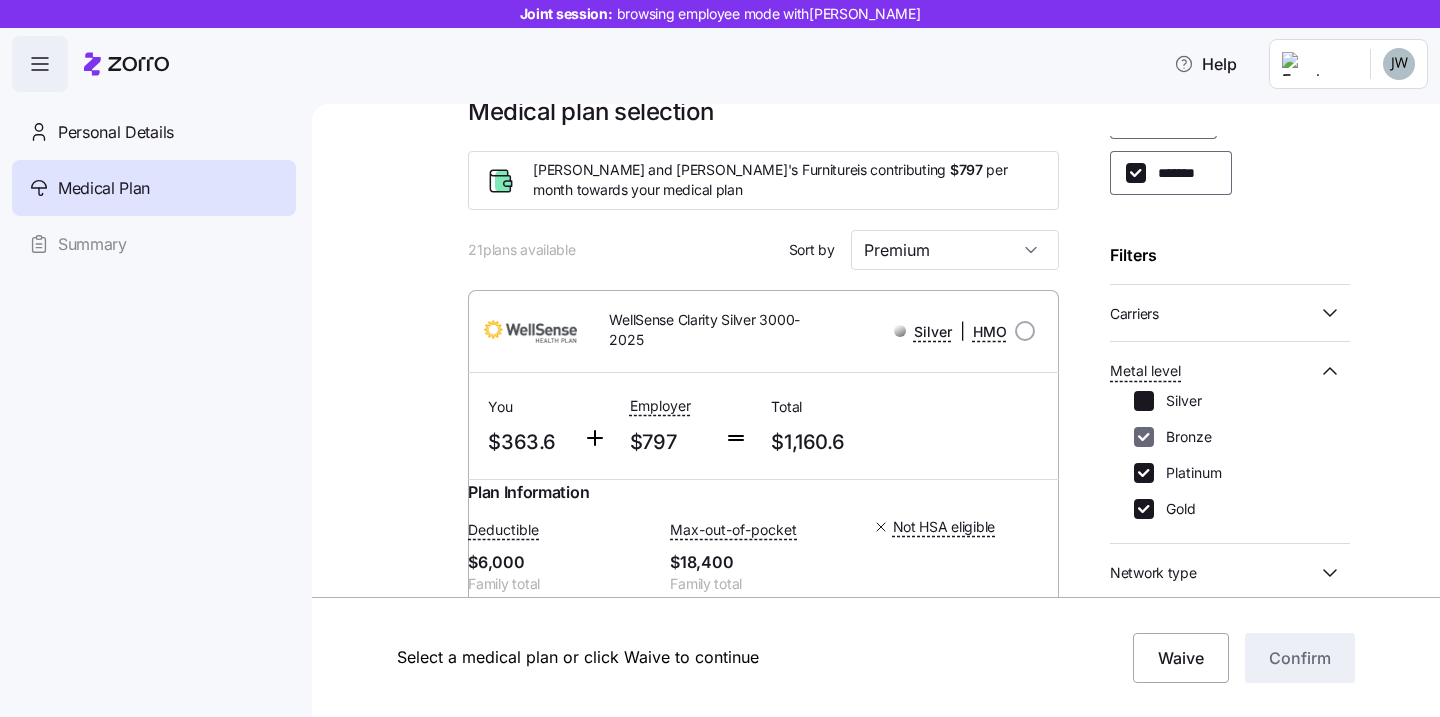click on "Bronze" at bounding box center [1144, 437] 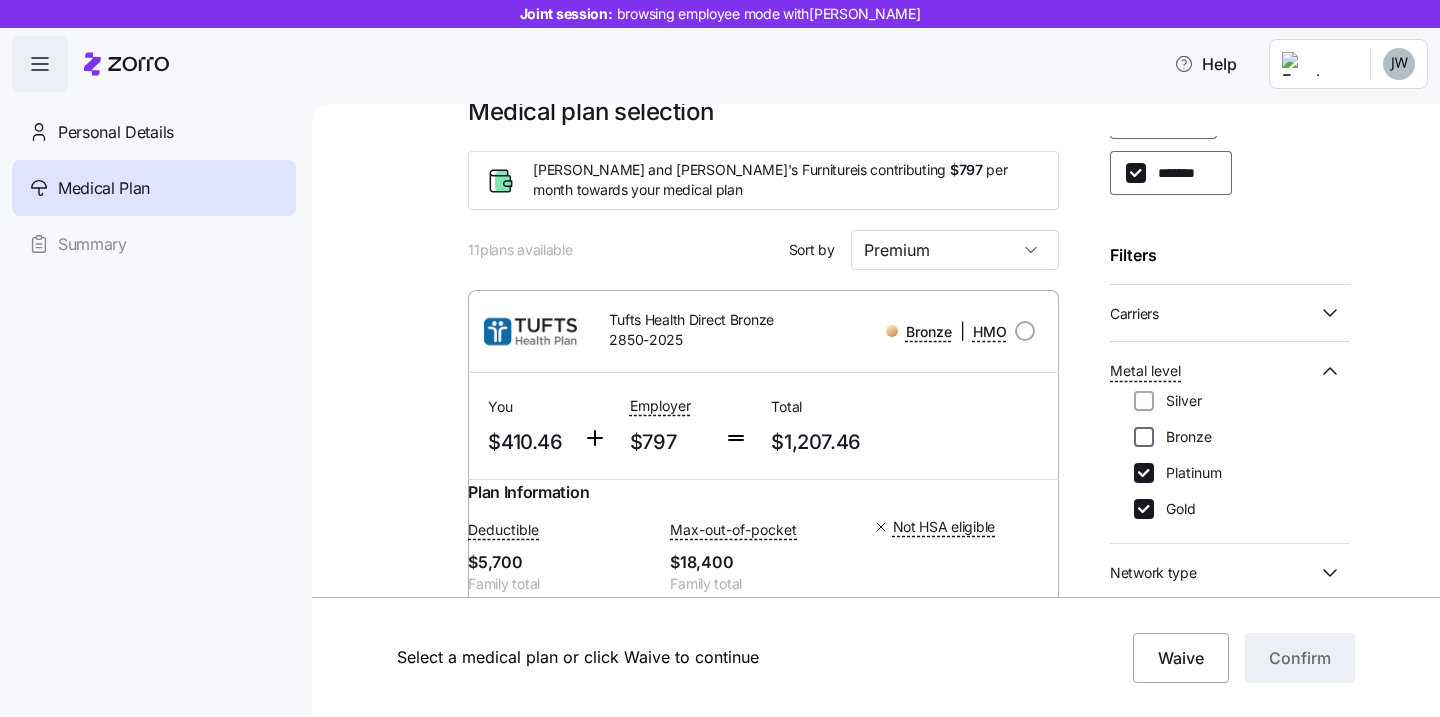 click on "Bronze" at bounding box center (1144, 437) 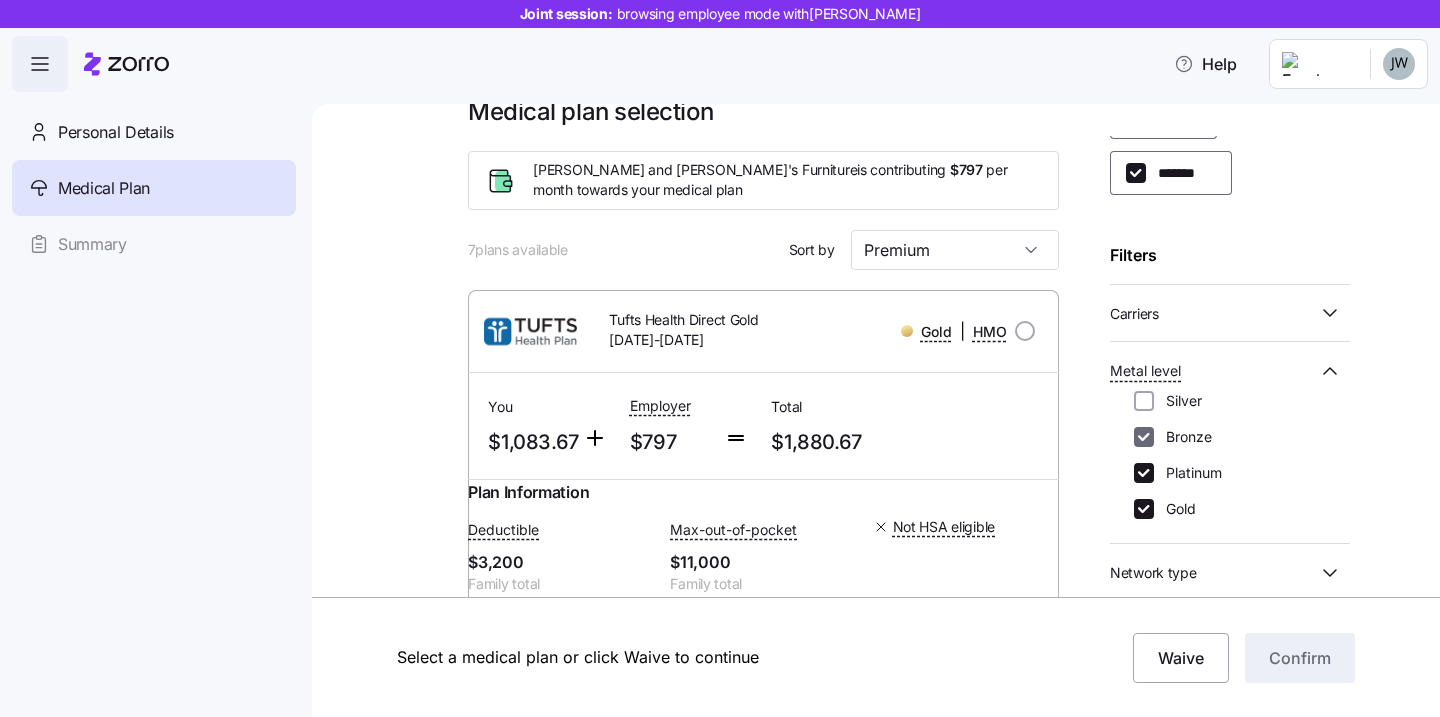 click on "Bronze" at bounding box center [1144, 437] 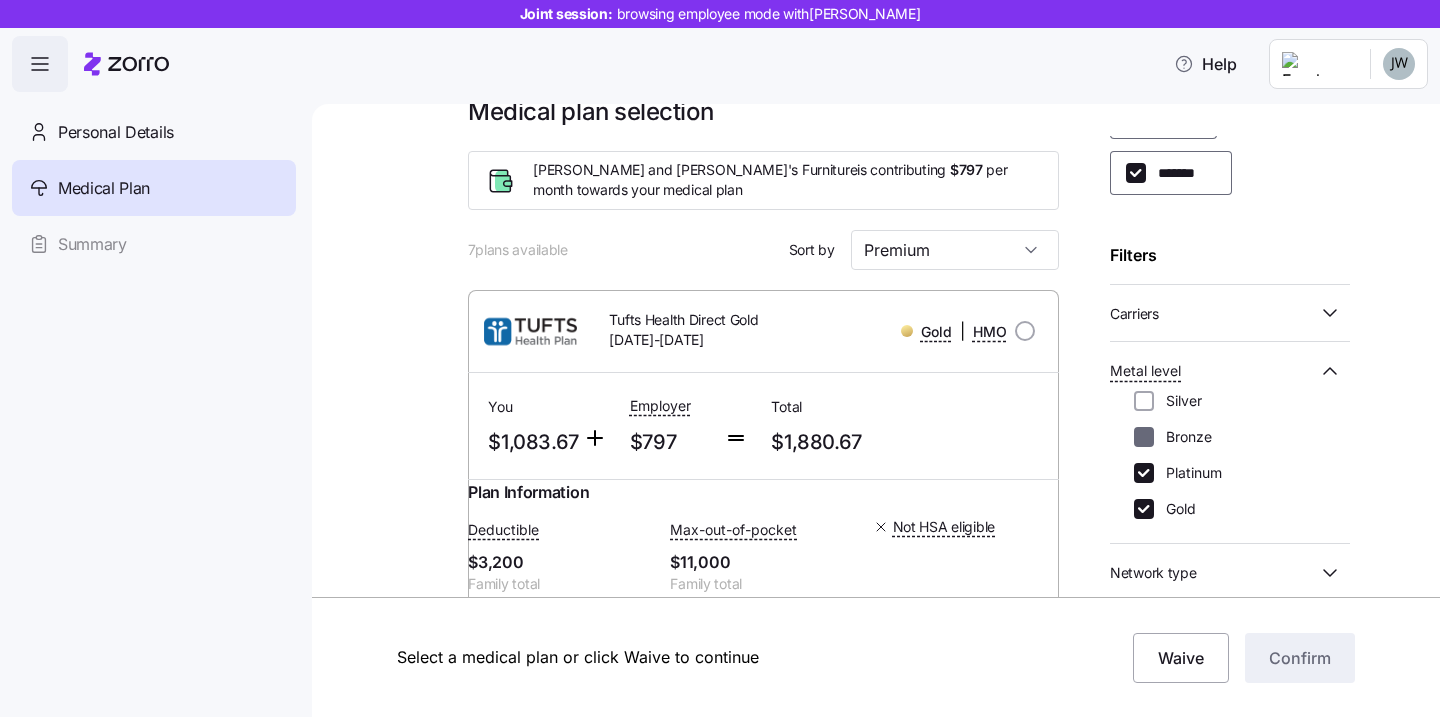 checkbox on "false" 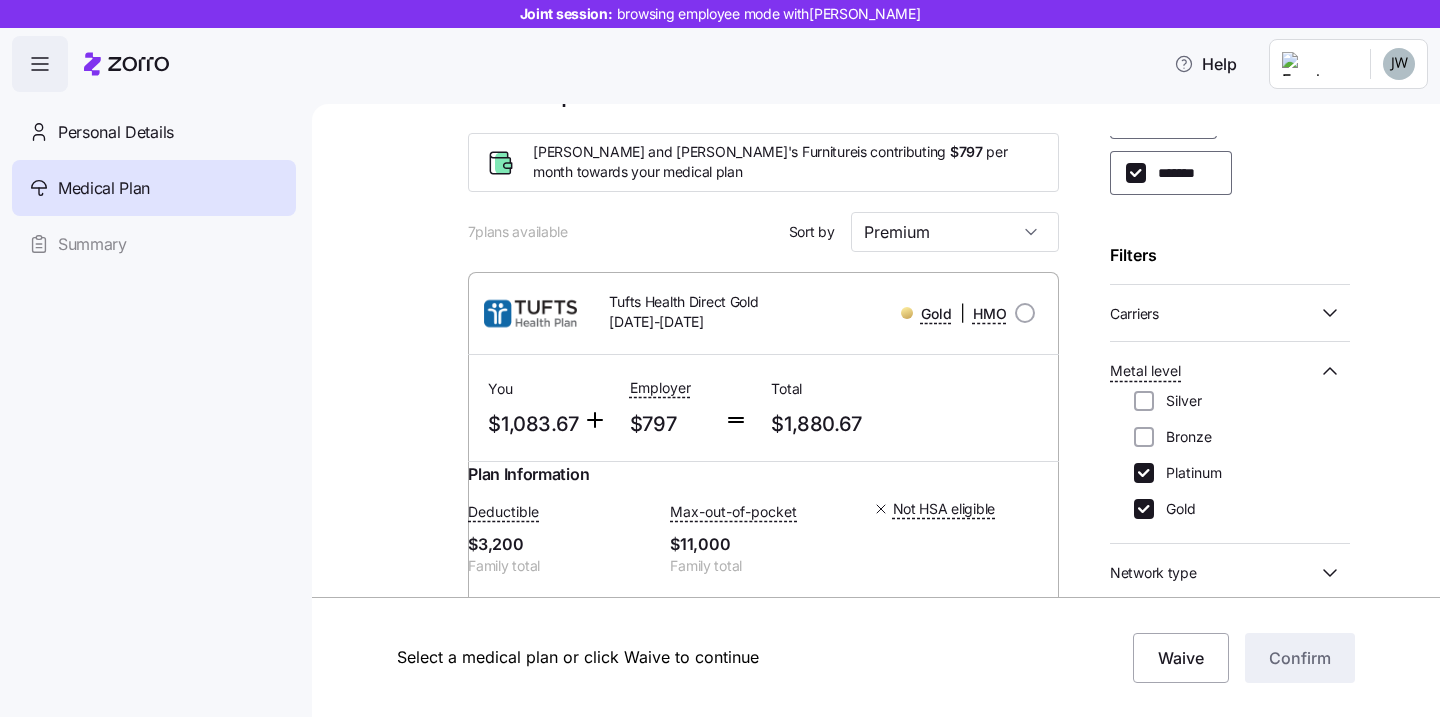 scroll, scrollTop: 59, scrollLeft: 0, axis: vertical 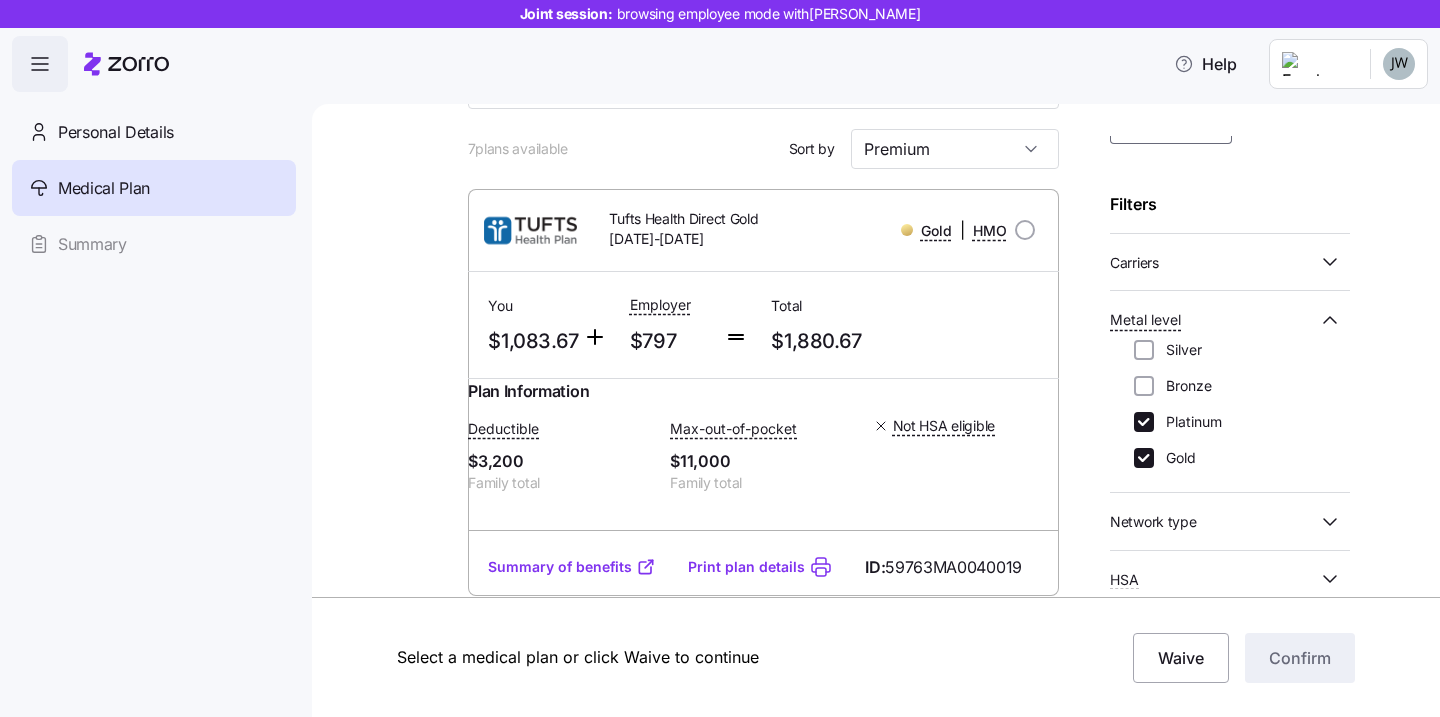 click on "Summary of benefits" at bounding box center (572, 567) 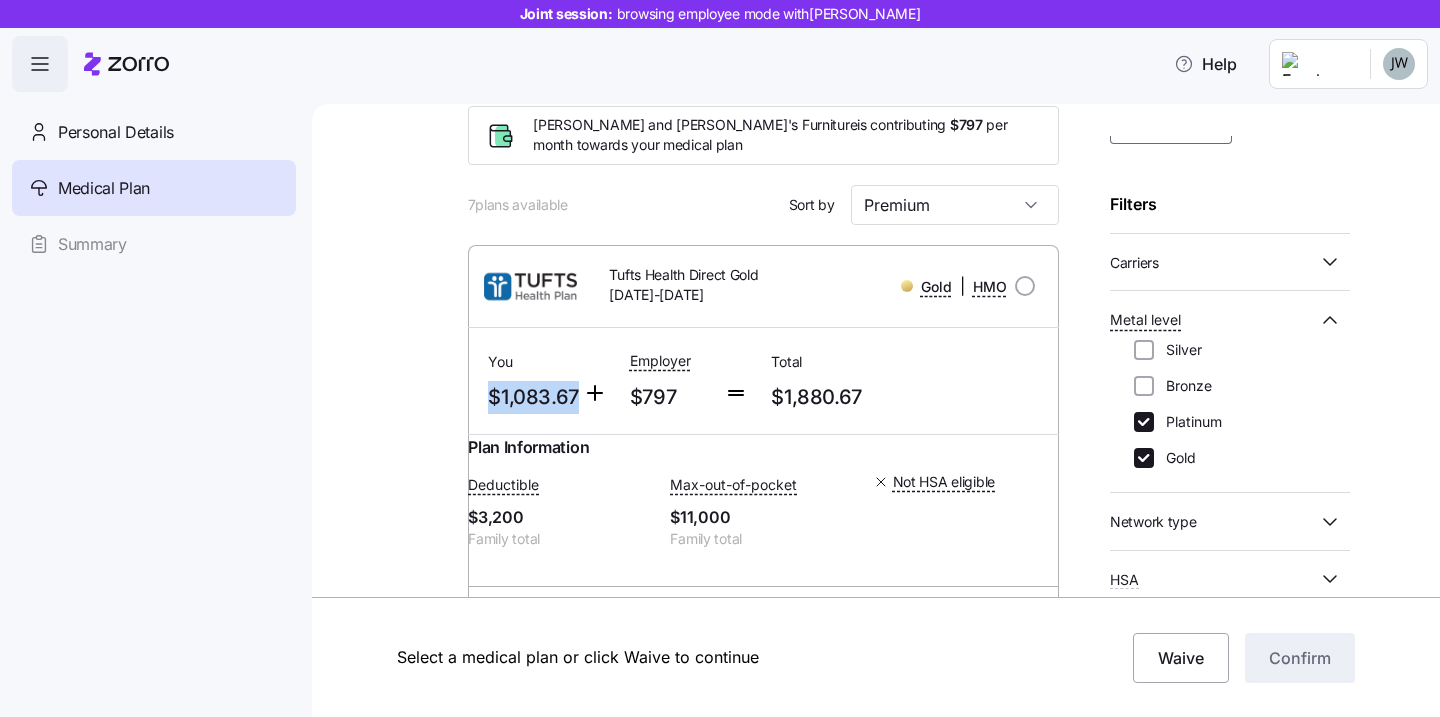 drag, startPoint x: 580, startPoint y: 394, endPoint x: 482, endPoint y: 383, distance: 98.61542 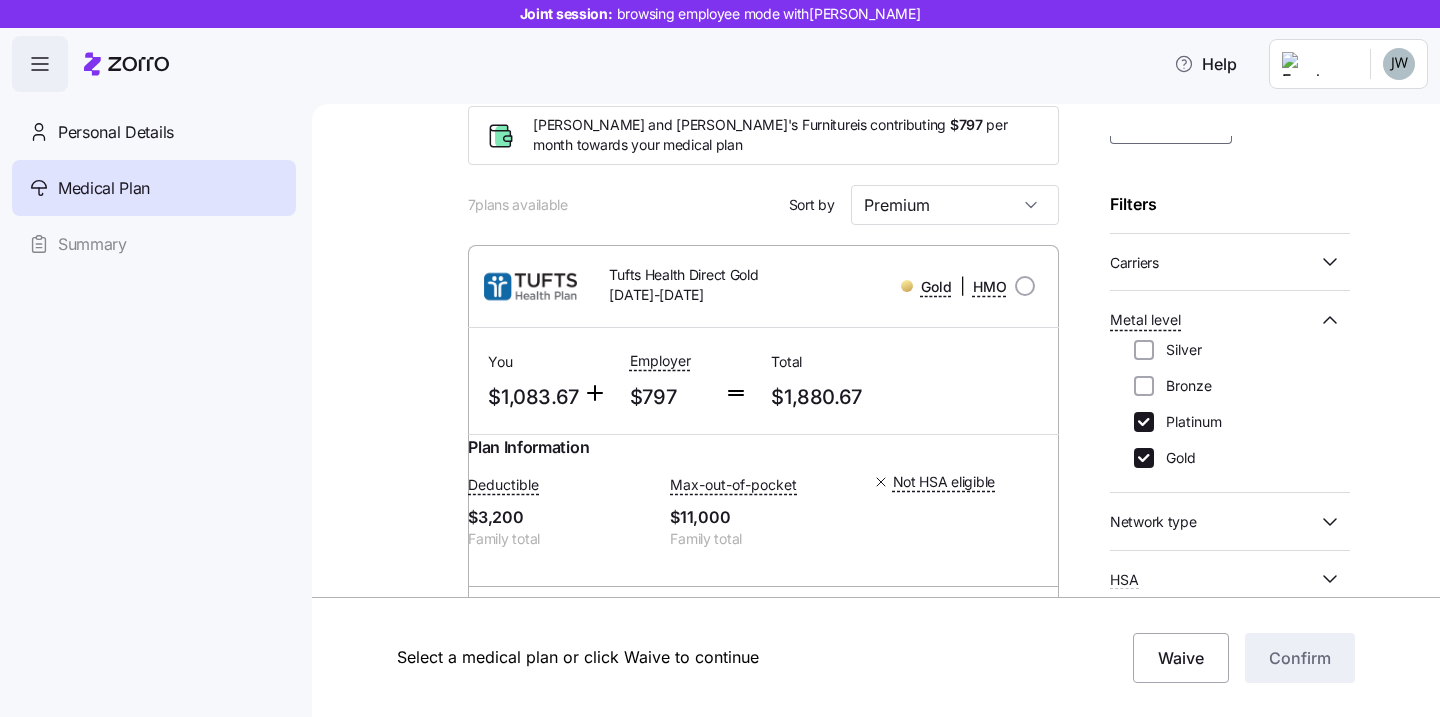 click on "Medical plan selection Bernie and Phyl's Furniture  is contributing   $797   per month towards your medical plan 7  plans available Sort by Premium Tufts Health Direct Gold 1600-2025   Gold | HMO You $1,083.67 Employer $797 Total $1,880.67 Plan Information Deductible $3,200 Family total Max-out-of-pocket $11,000 Family total Not HSA eligible JAMES   WHEATON ,  02/10/1961 ,   65 Nashua Road, Billerica, MA 01862-2517, USA ; Who is covered:   Me & spouse ;   Employer contribution:  up to $797 Medical Plan Tufts Health Direct Gold 1600-2025   Gold  |  HMO Summary of benefits Select Your current choice Premium Total Premium $1,880.67 After allowance $1,083.67 Deductible Individual: Medical $1,600 Family: Medical $3,200 Max Out of Pocket Individual: Medical $5,500 Family: Medical $11,000 HSA Eligible HSA Eligible No Doctor visits Primary Care $35/$55 copay Urgent Care & Visits Emergency room Deductible, then $400 copay Pharmacy Drugs $25/ Ded then $50/ Ded then $125 Summary of benefits Print plan details ID:" at bounding box center (890, 1654) 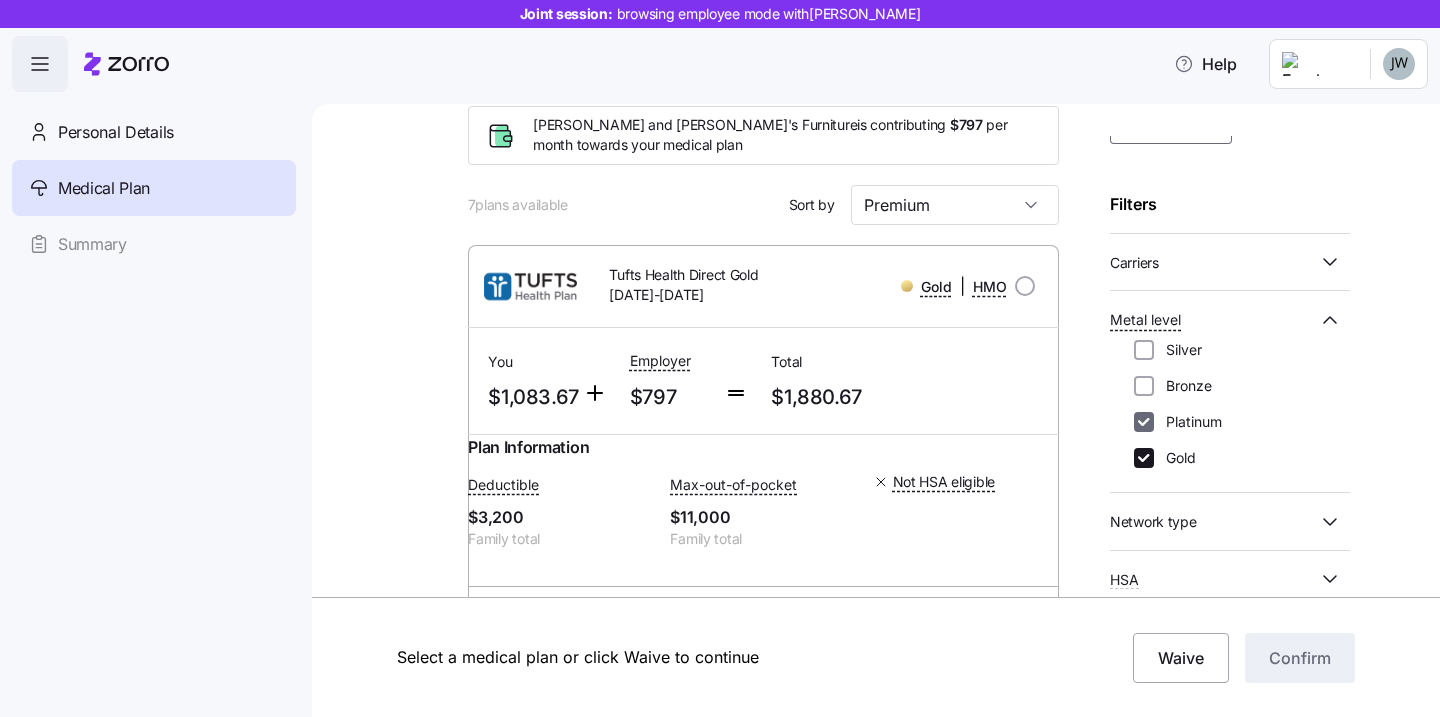 click on "Platinum" at bounding box center (1144, 422) 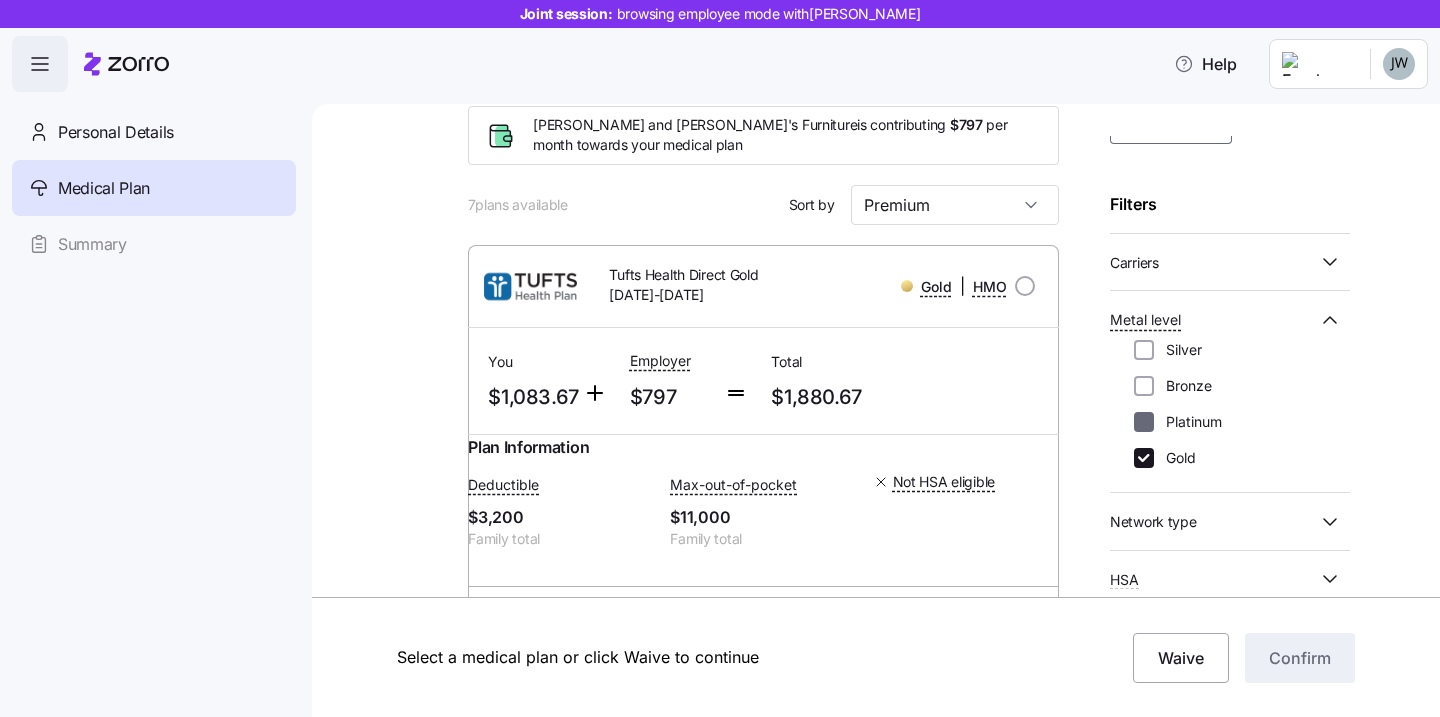 checkbox on "false" 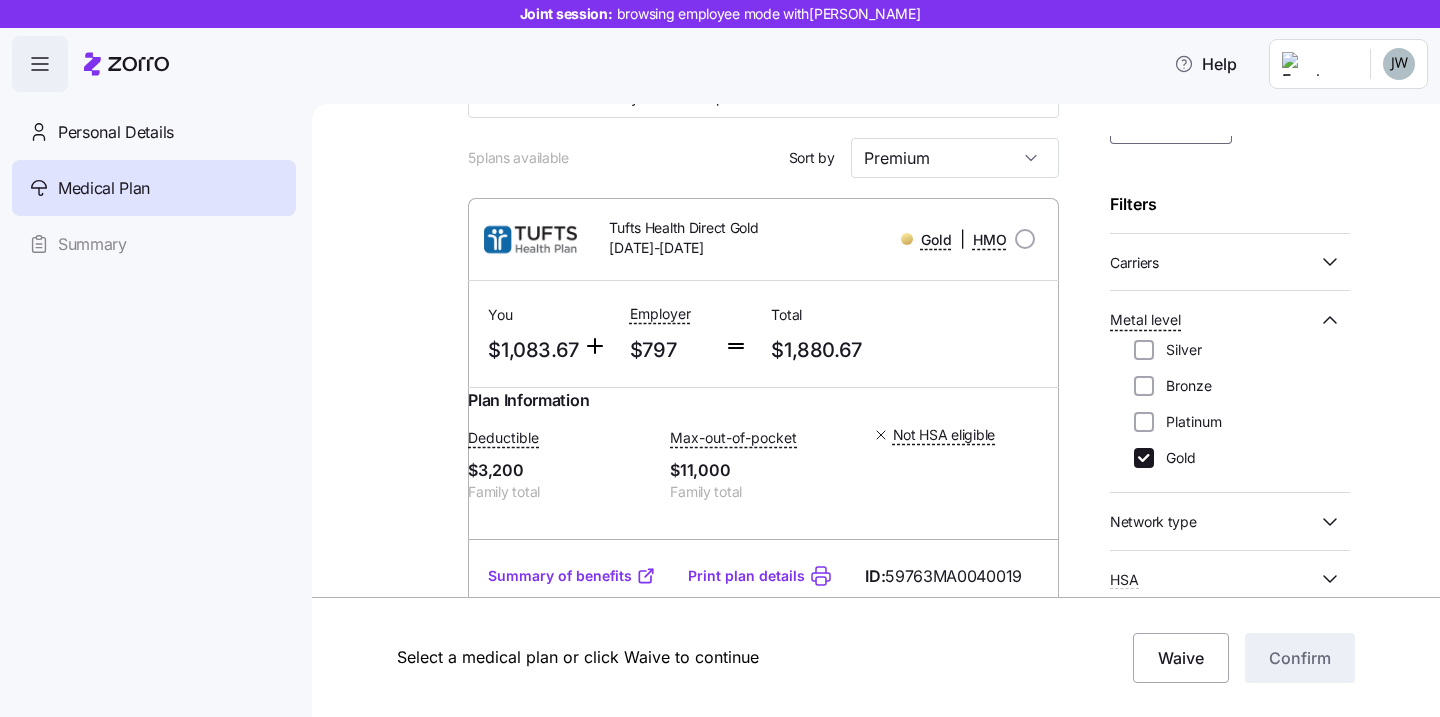scroll, scrollTop: 144, scrollLeft: 0, axis: vertical 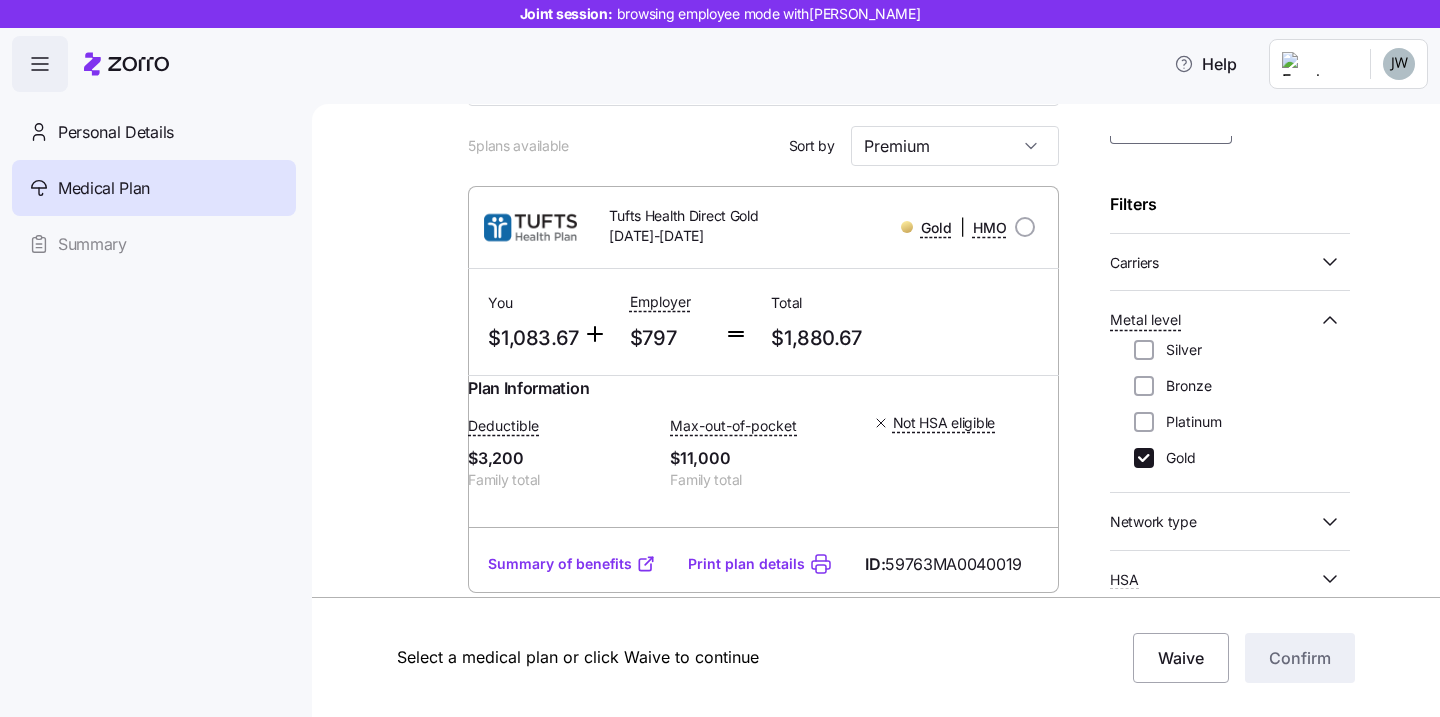 click on "Summary of benefits" at bounding box center [572, 564] 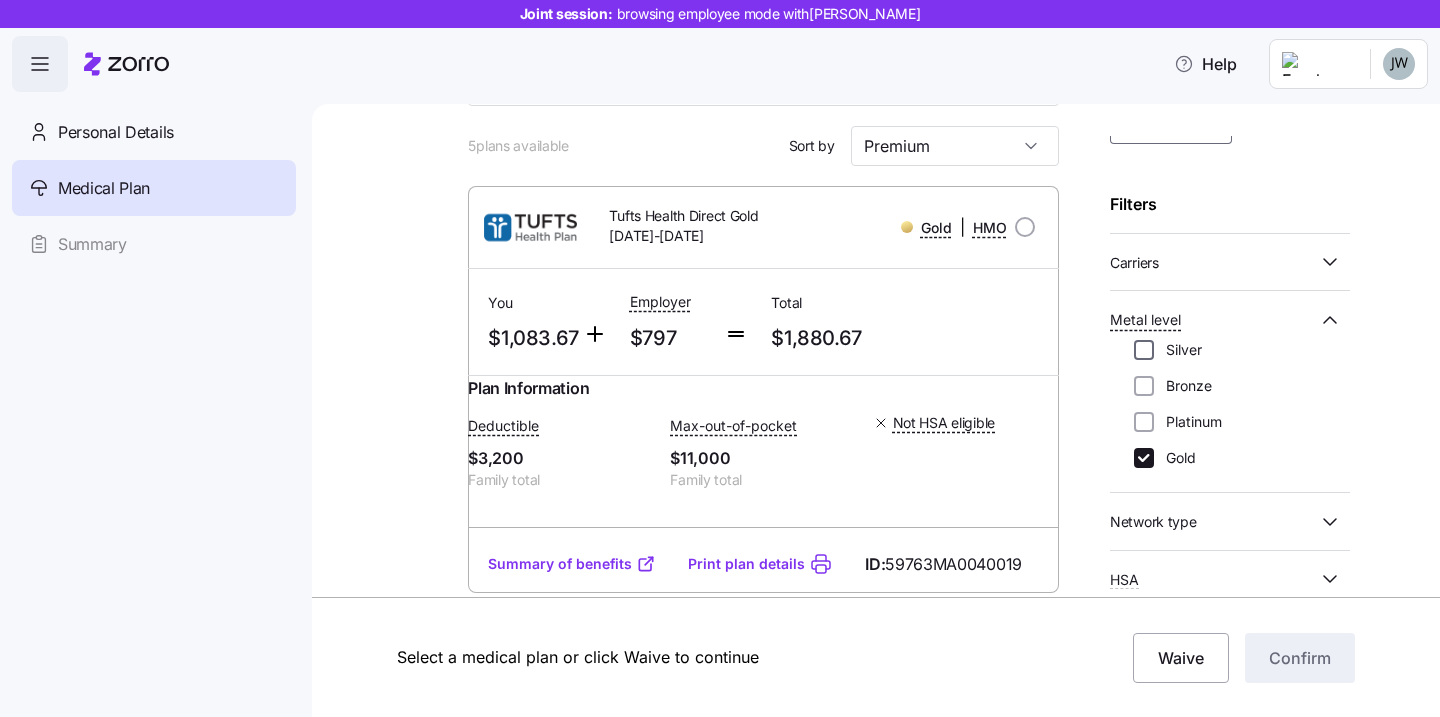 click on "Silver" at bounding box center (1144, 350) 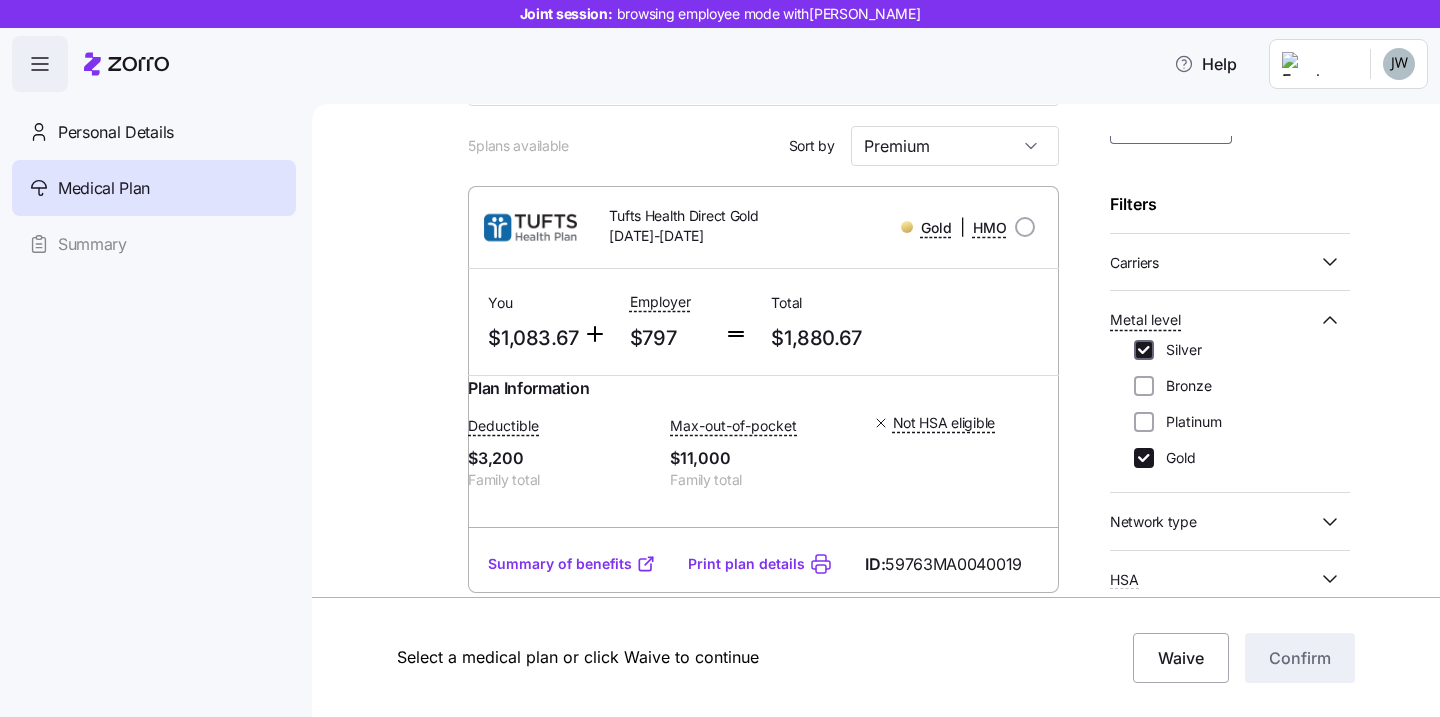checkbox on "true" 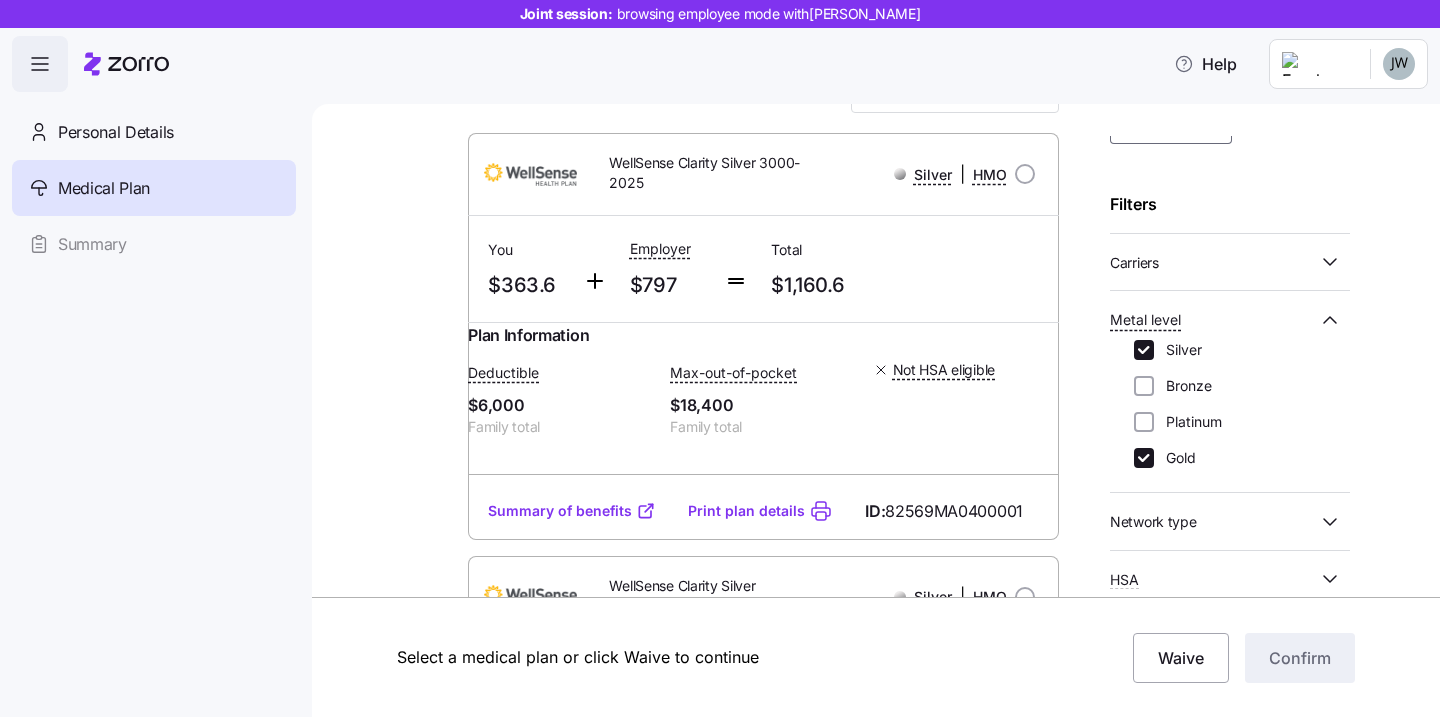 scroll, scrollTop: 199, scrollLeft: 0, axis: vertical 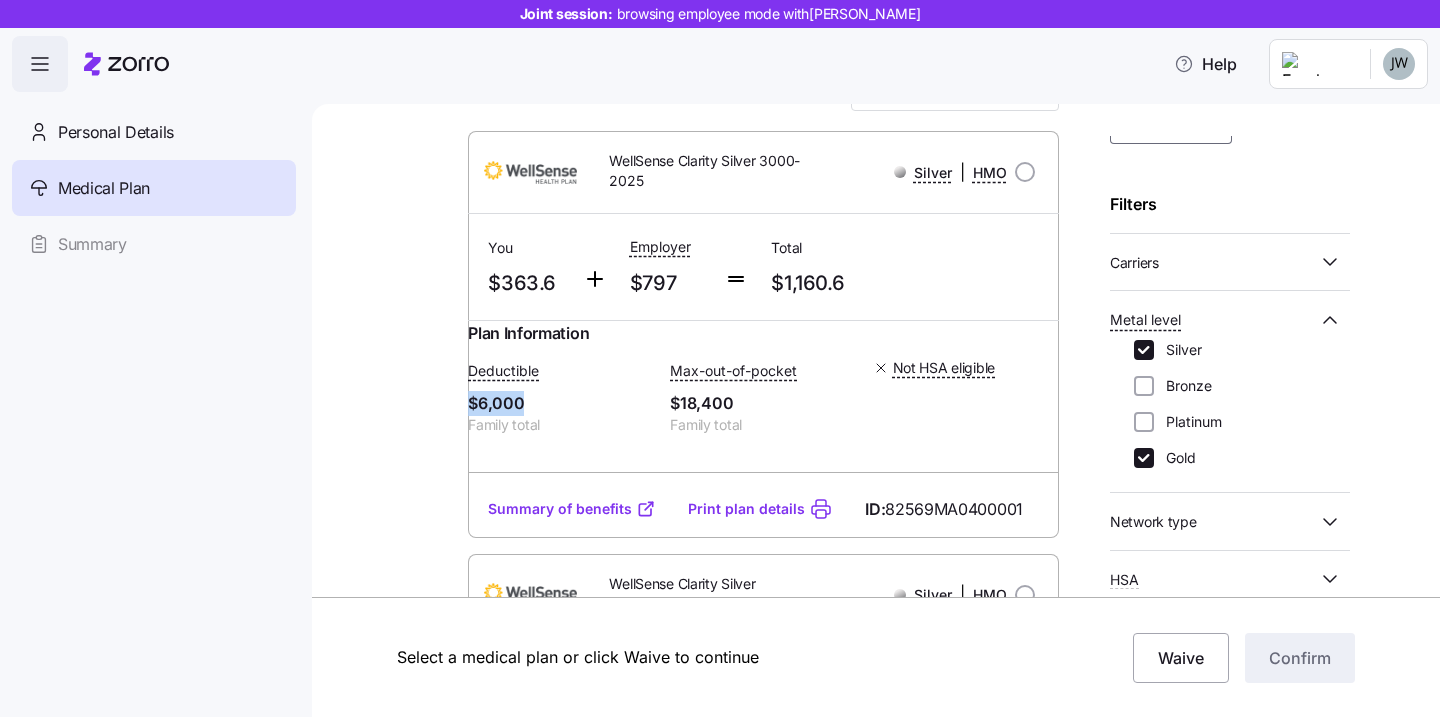 drag, startPoint x: 551, startPoint y: 420, endPoint x: 481, endPoint y: 418, distance: 70.028564 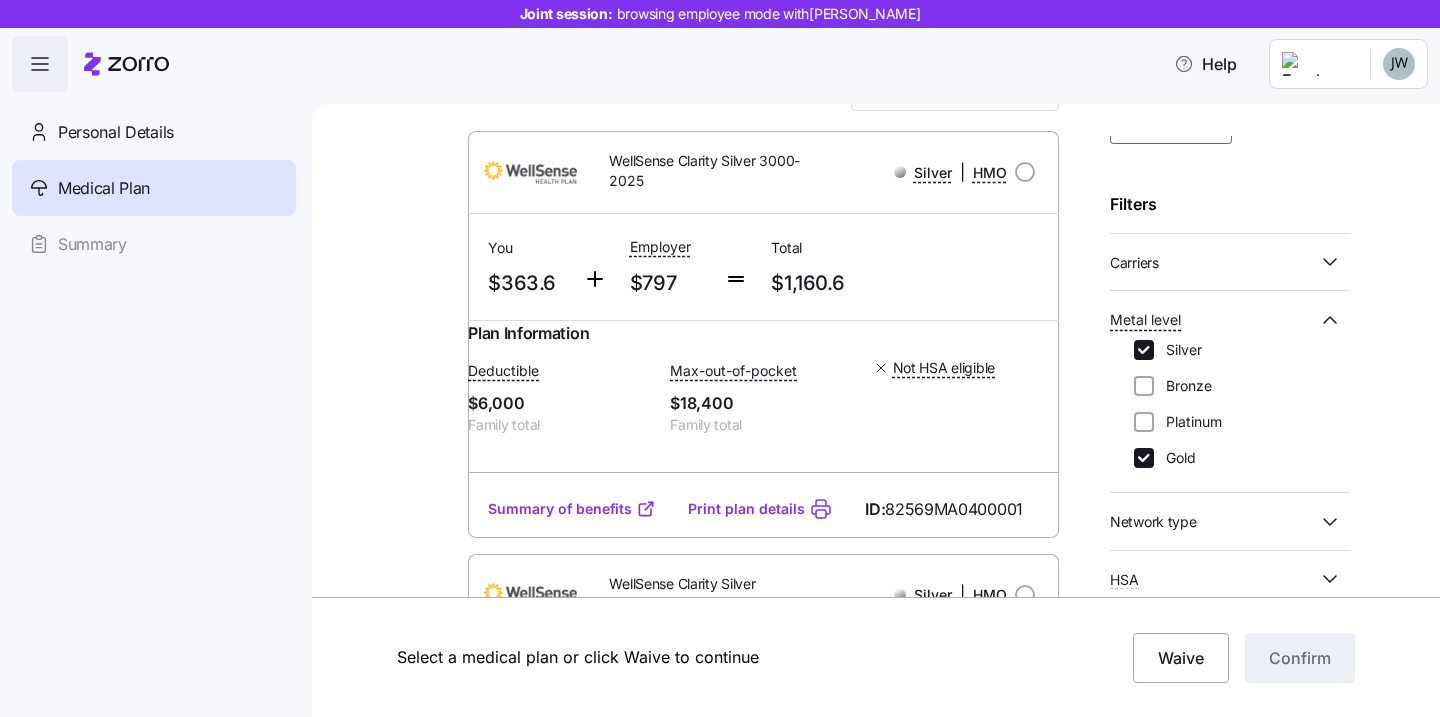 click at bounding box center (426, 3228) 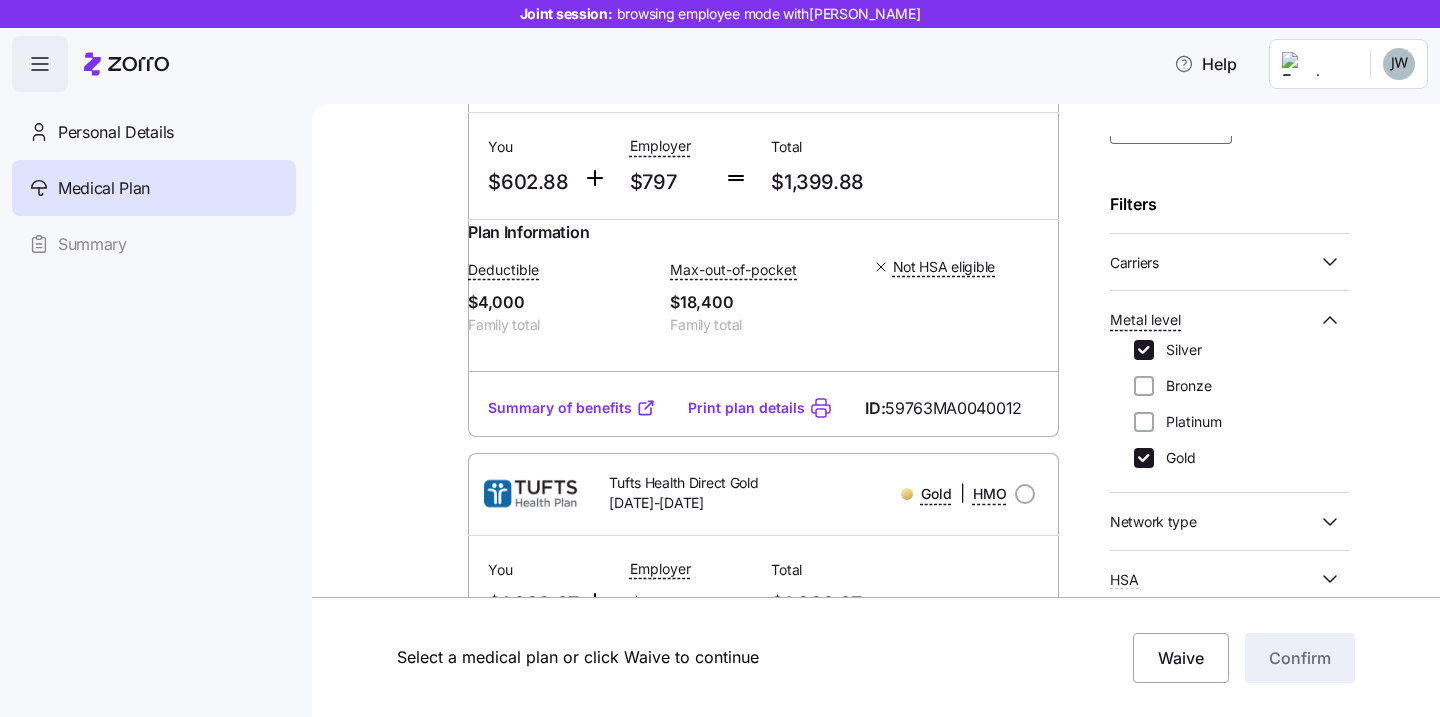 scroll, scrollTop: 1554, scrollLeft: 0, axis: vertical 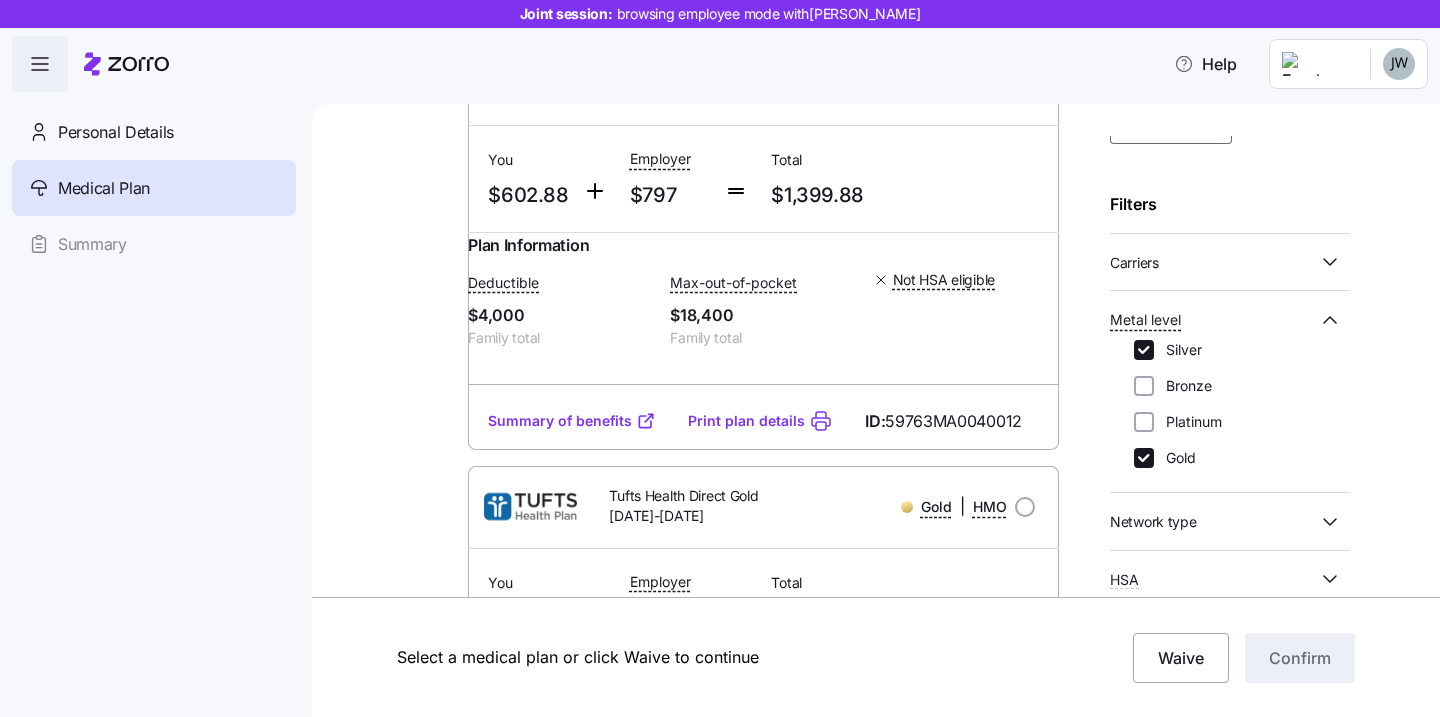 click on "Summary of benefits" at bounding box center [572, 421] 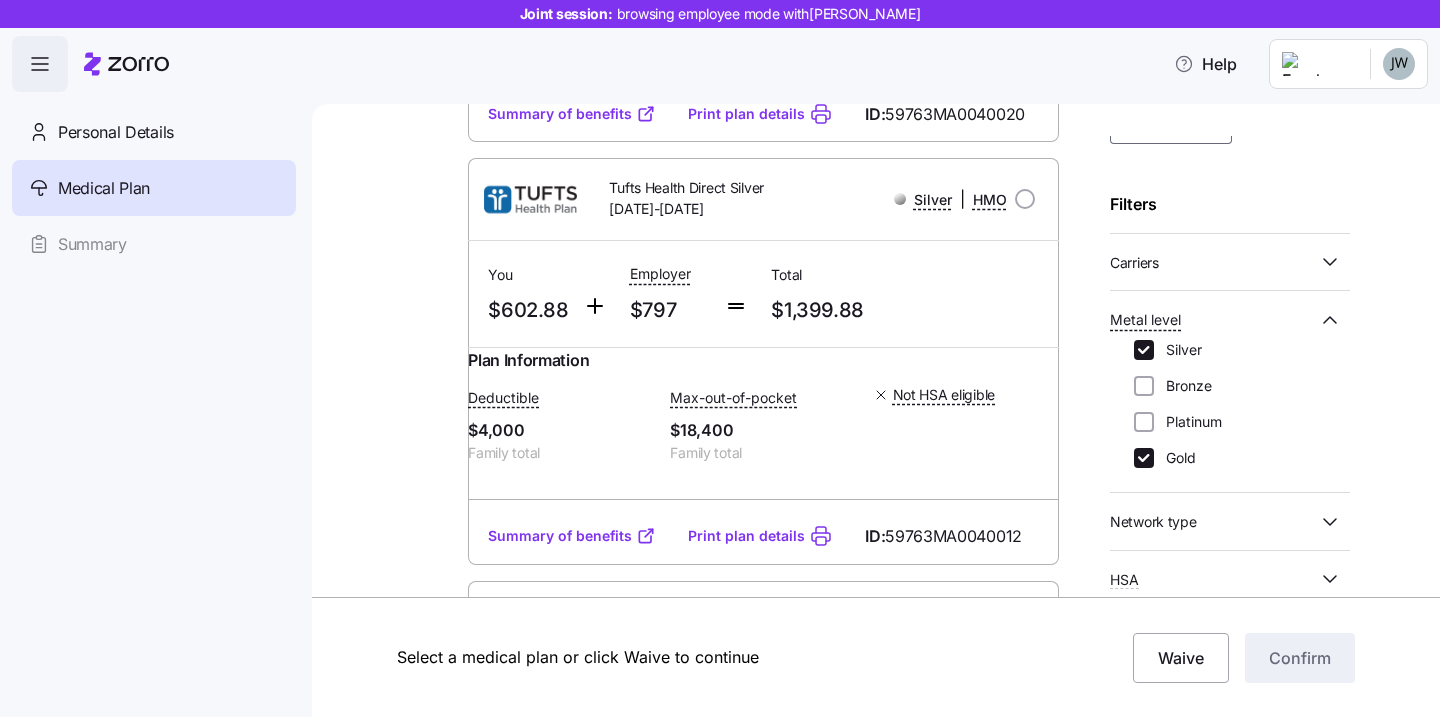 scroll, scrollTop: 1479, scrollLeft: 0, axis: vertical 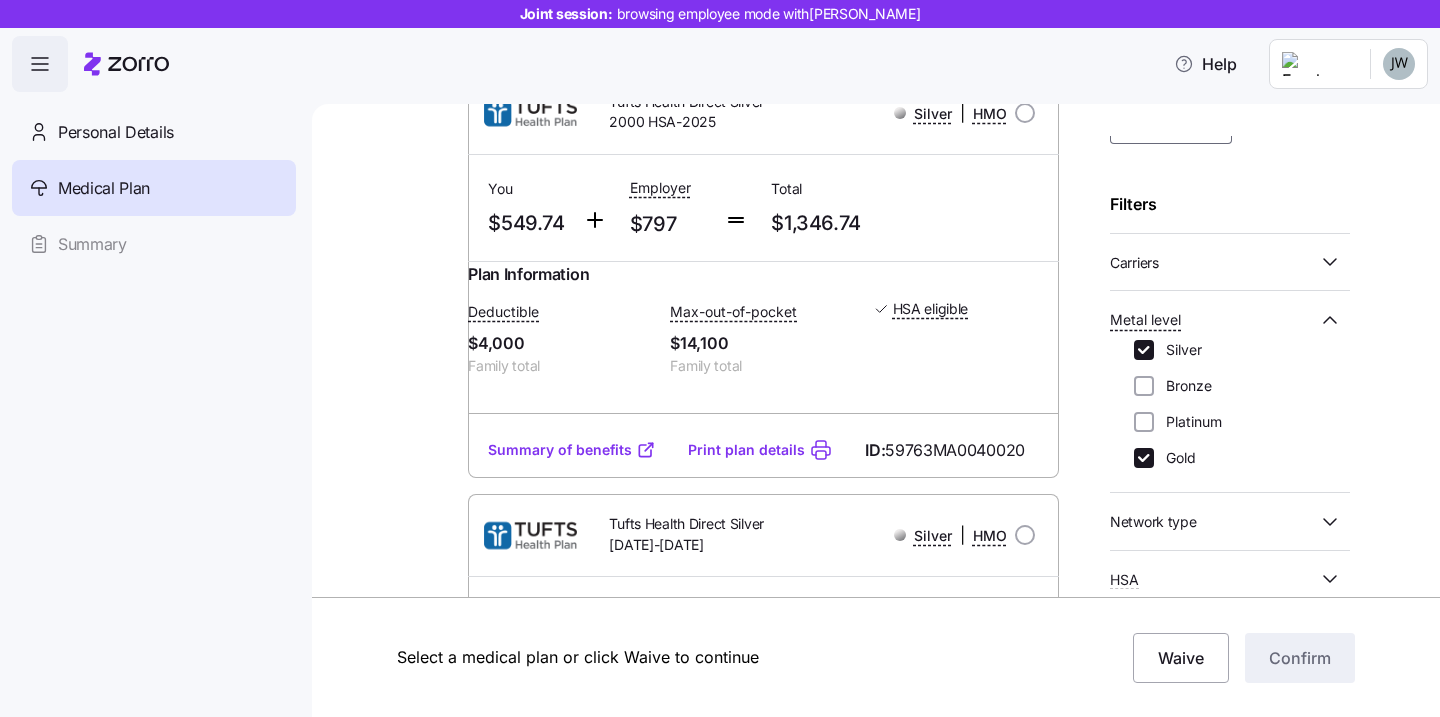 click on "Summary of benefits" at bounding box center [572, 450] 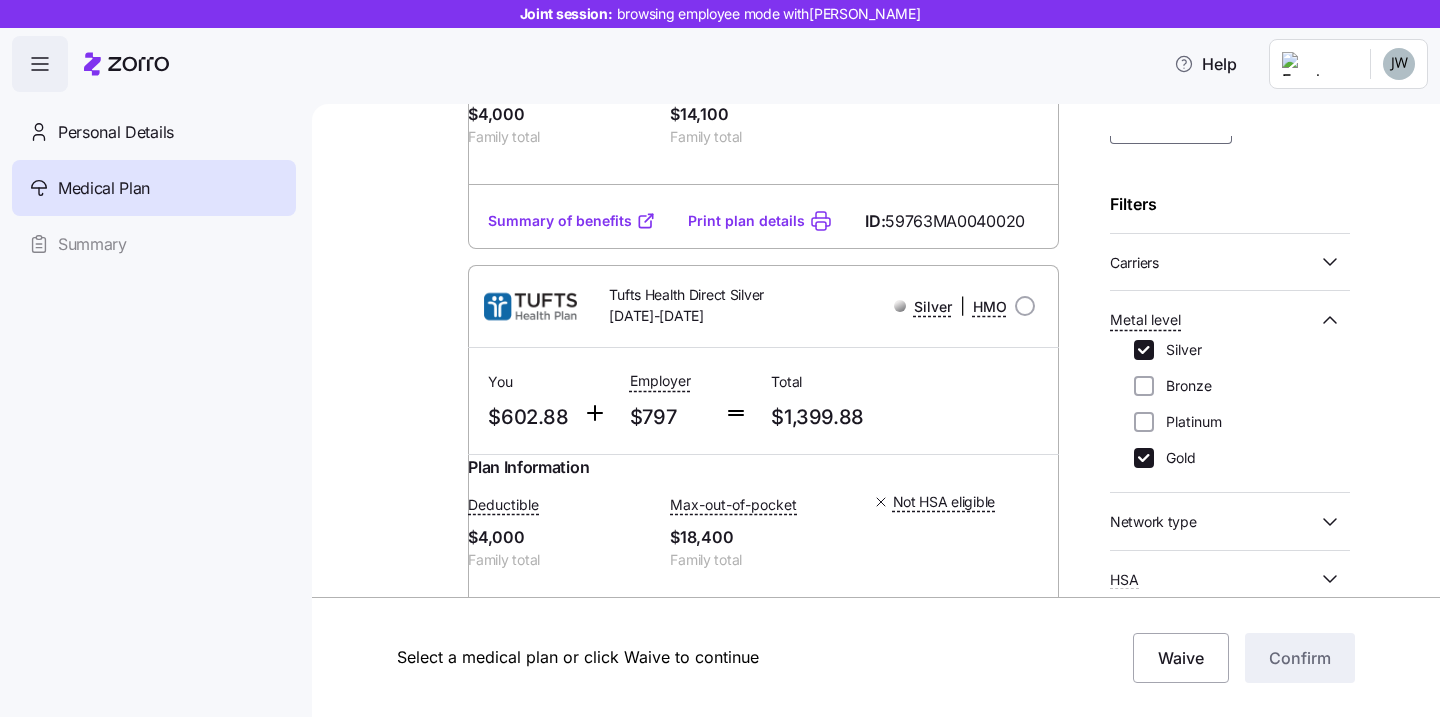 scroll, scrollTop: 1348, scrollLeft: 0, axis: vertical 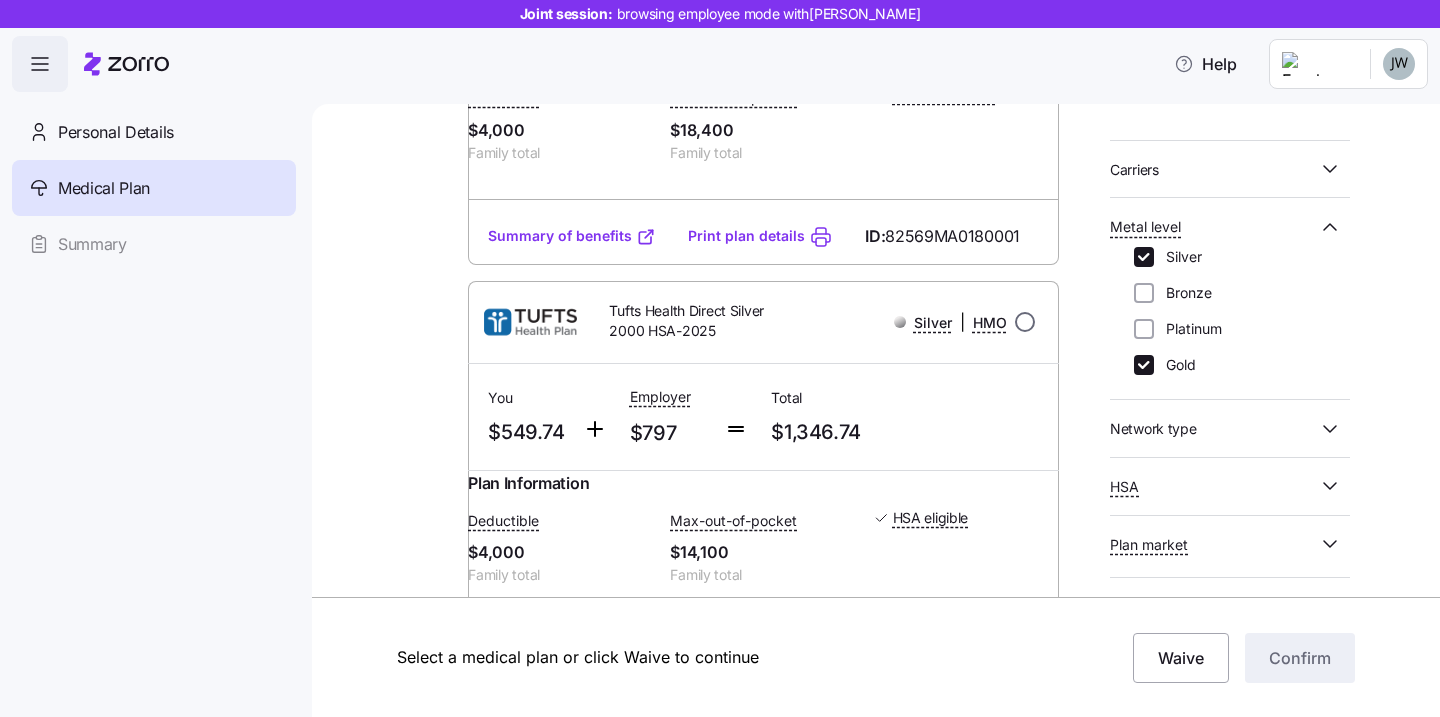 click at bounding box center [1025, 322] 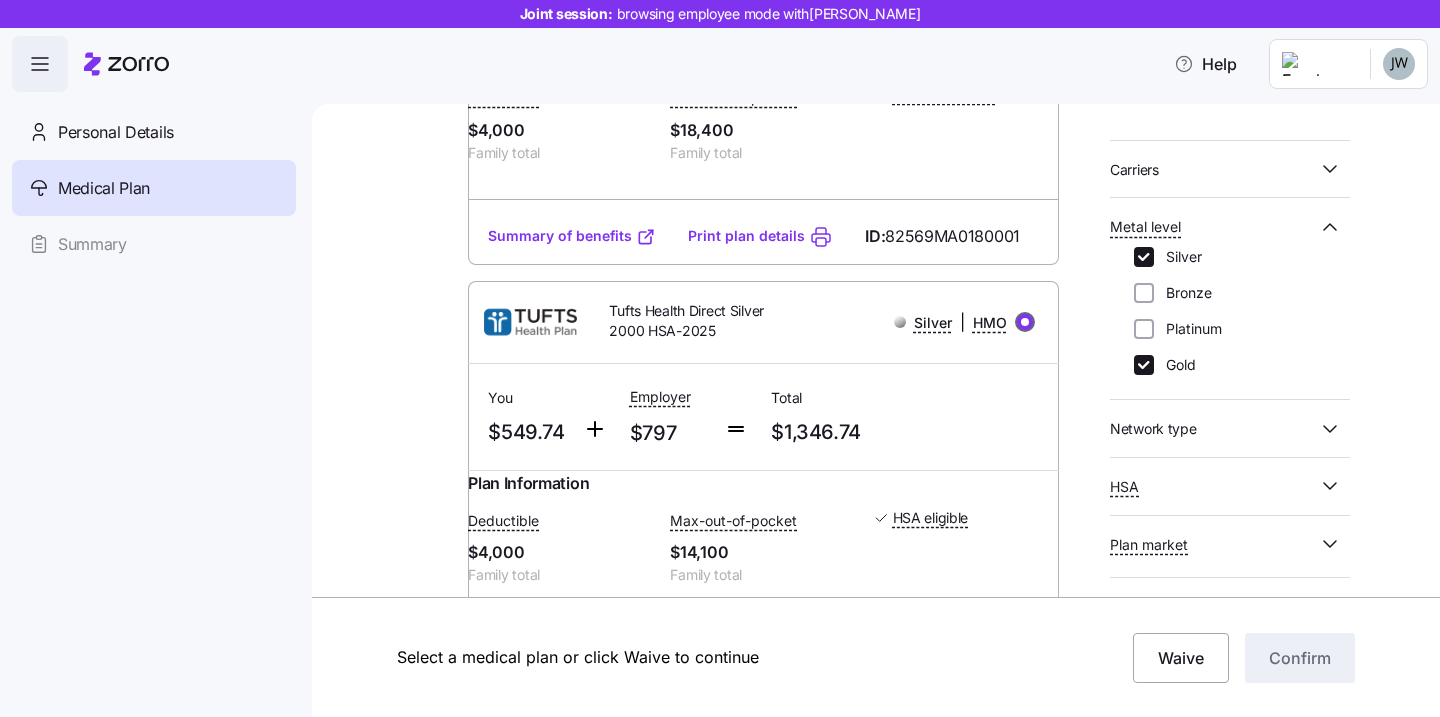 radio on "true" 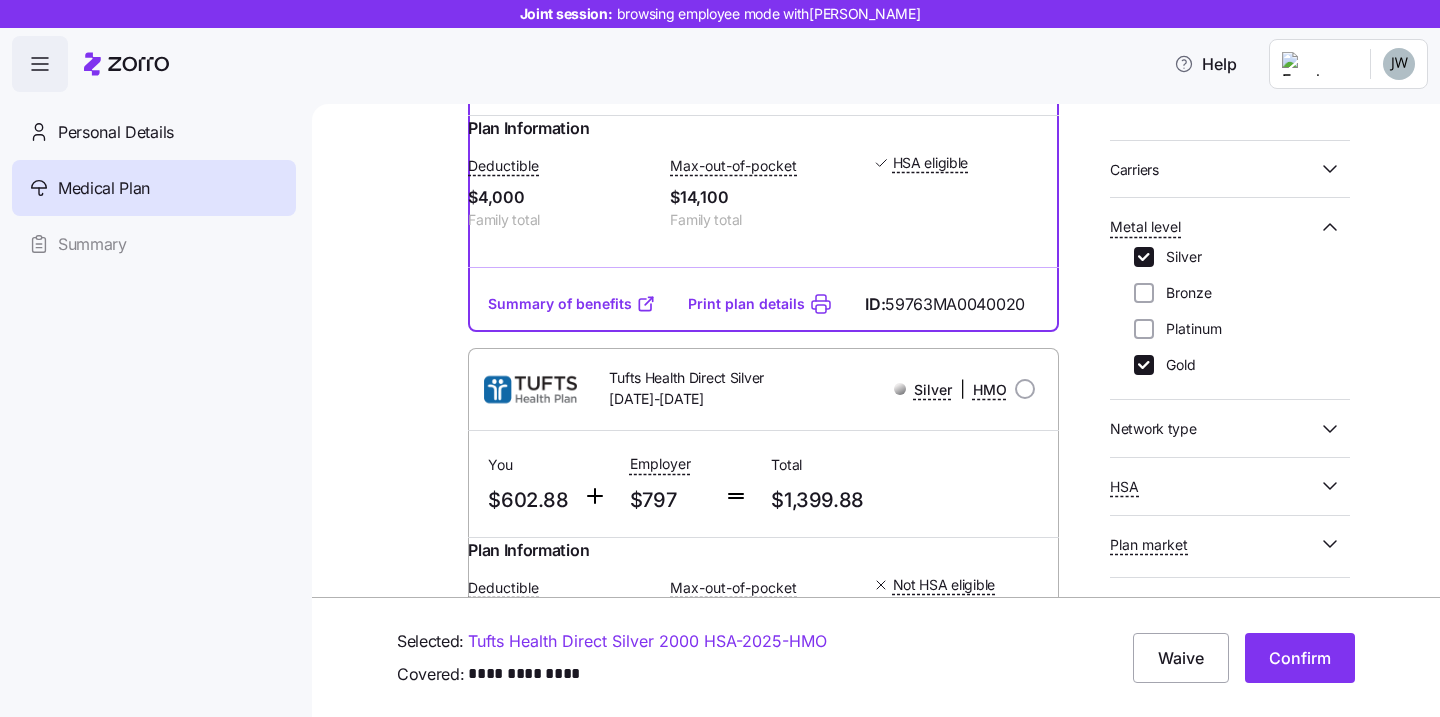 scroll, scrollTop: 1250, scrollLeft: 0, axis: vertical 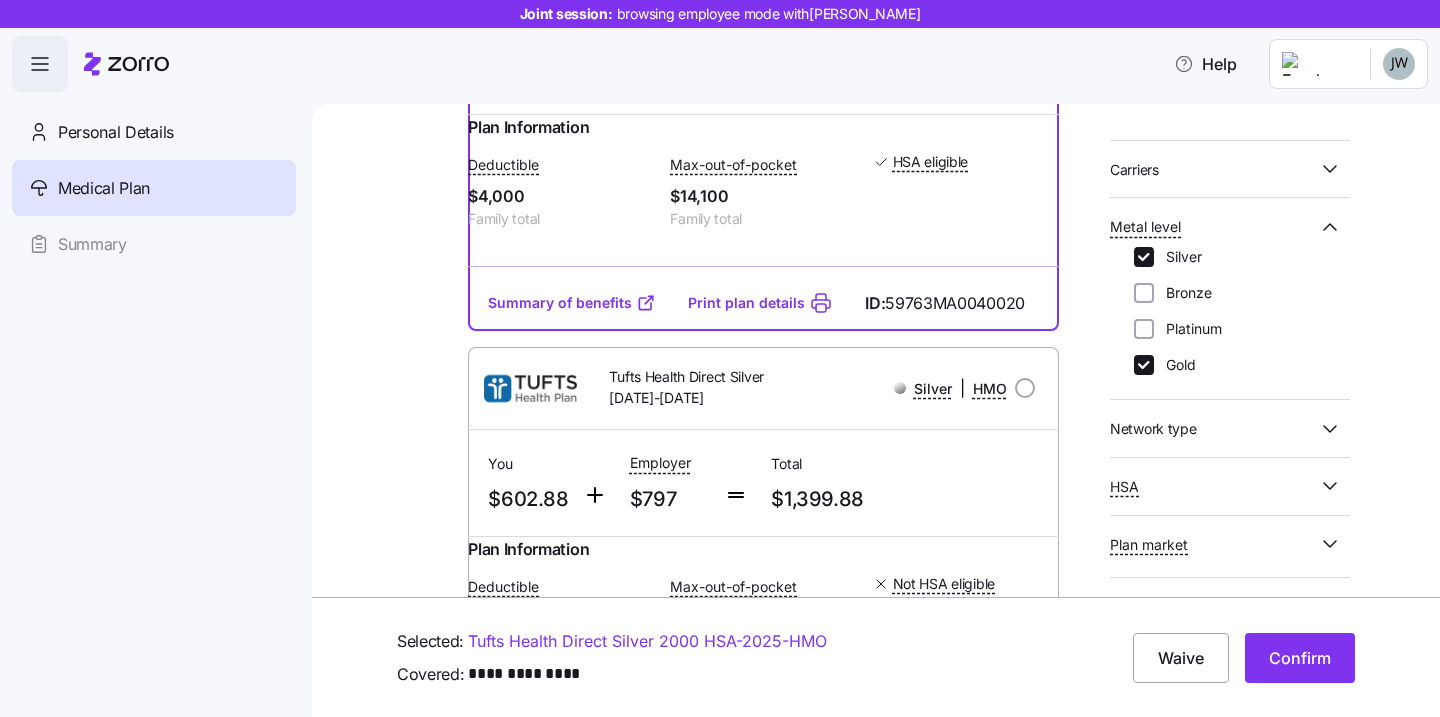 click at bounding box center [1025, 388] 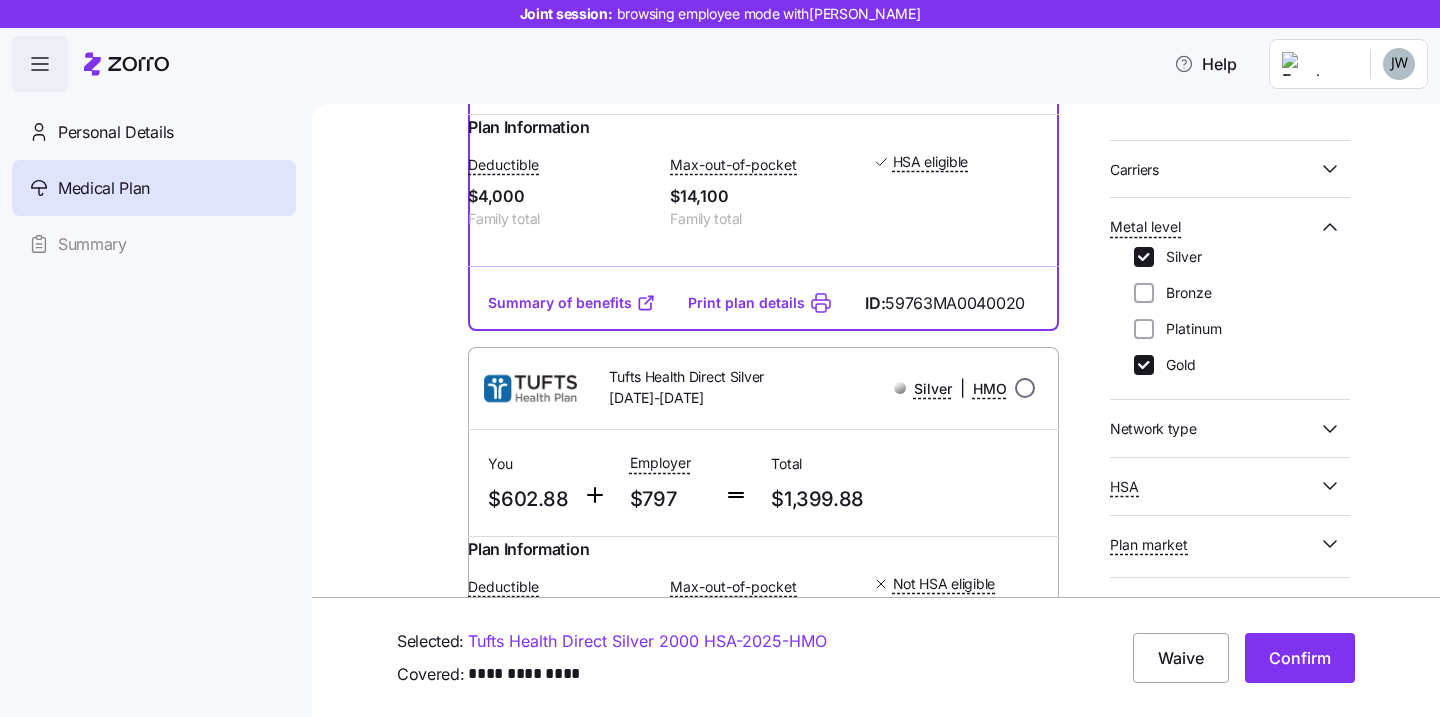 click at bounding box center [1025, 388] 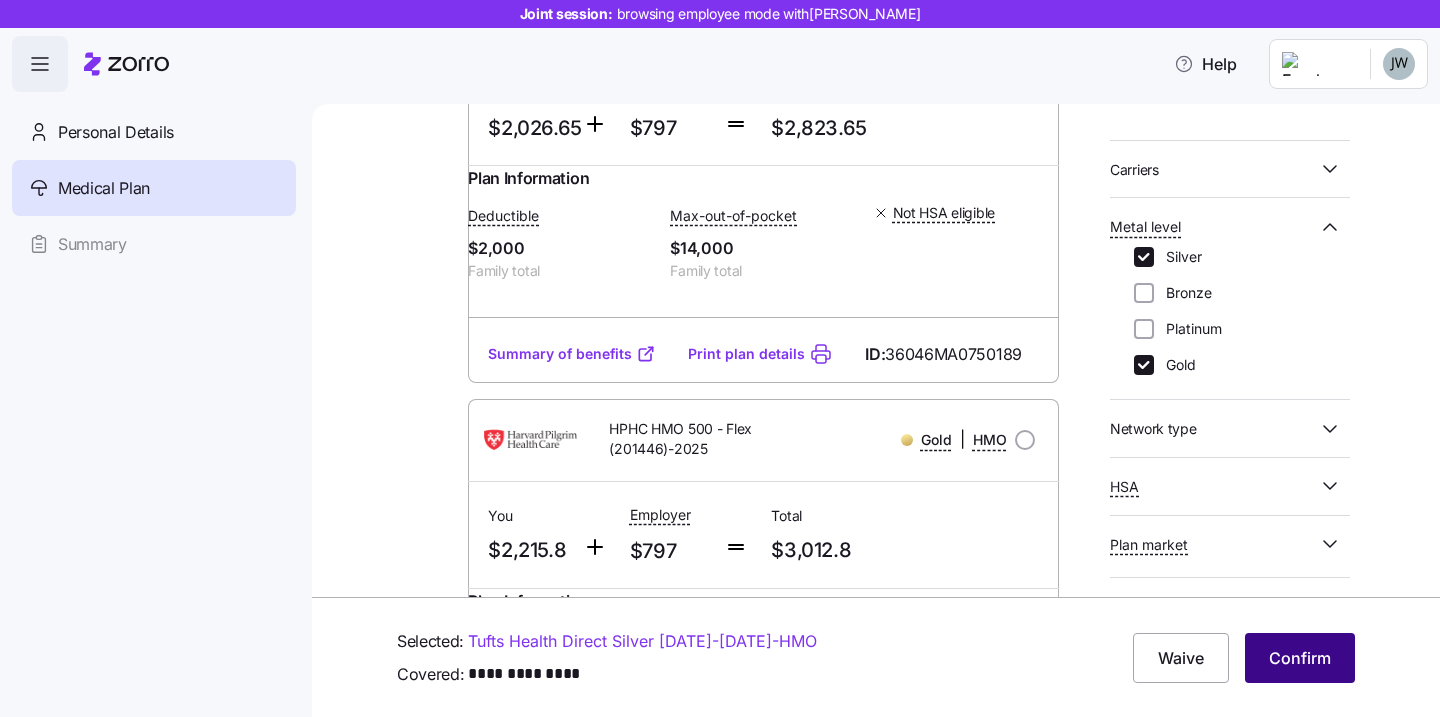 scroll, scrollTop: 6373, scrollLeft: 0, axis: vertical 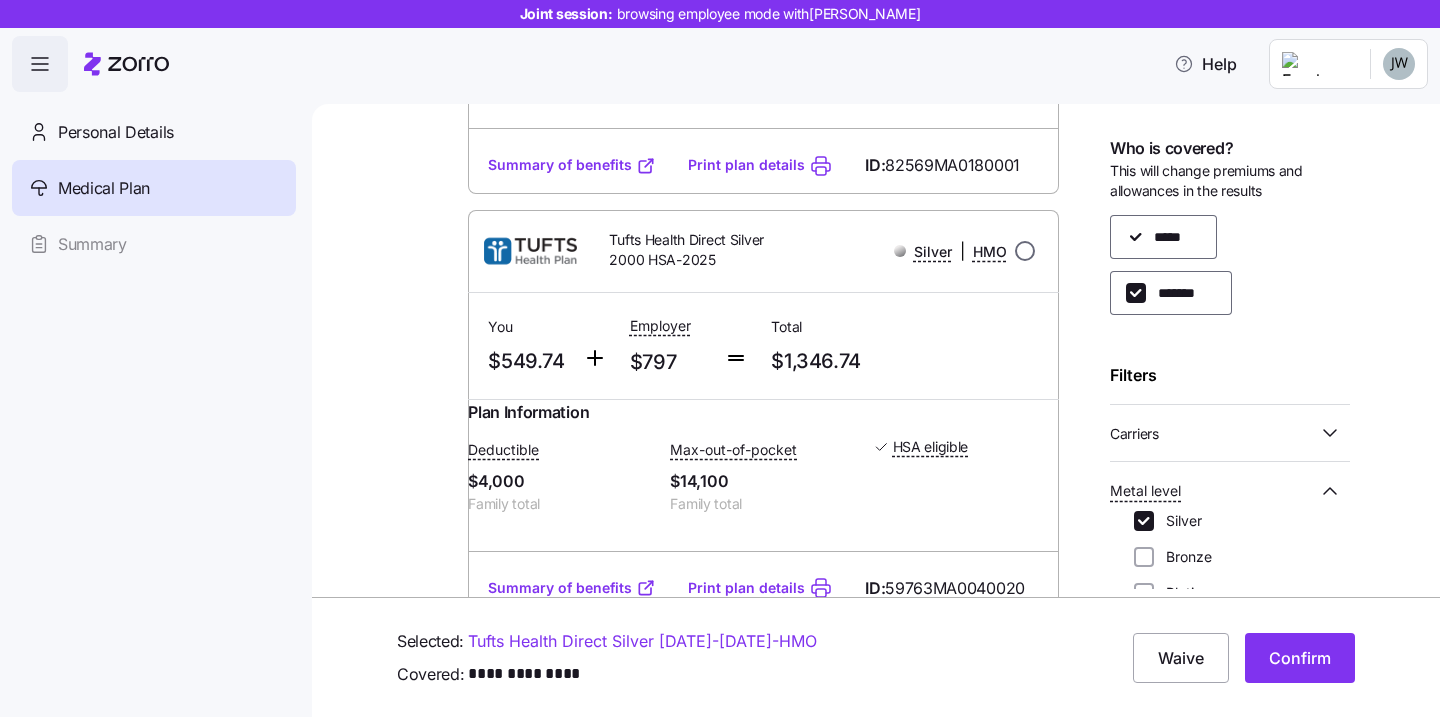click at bounding box center (1025, 251) 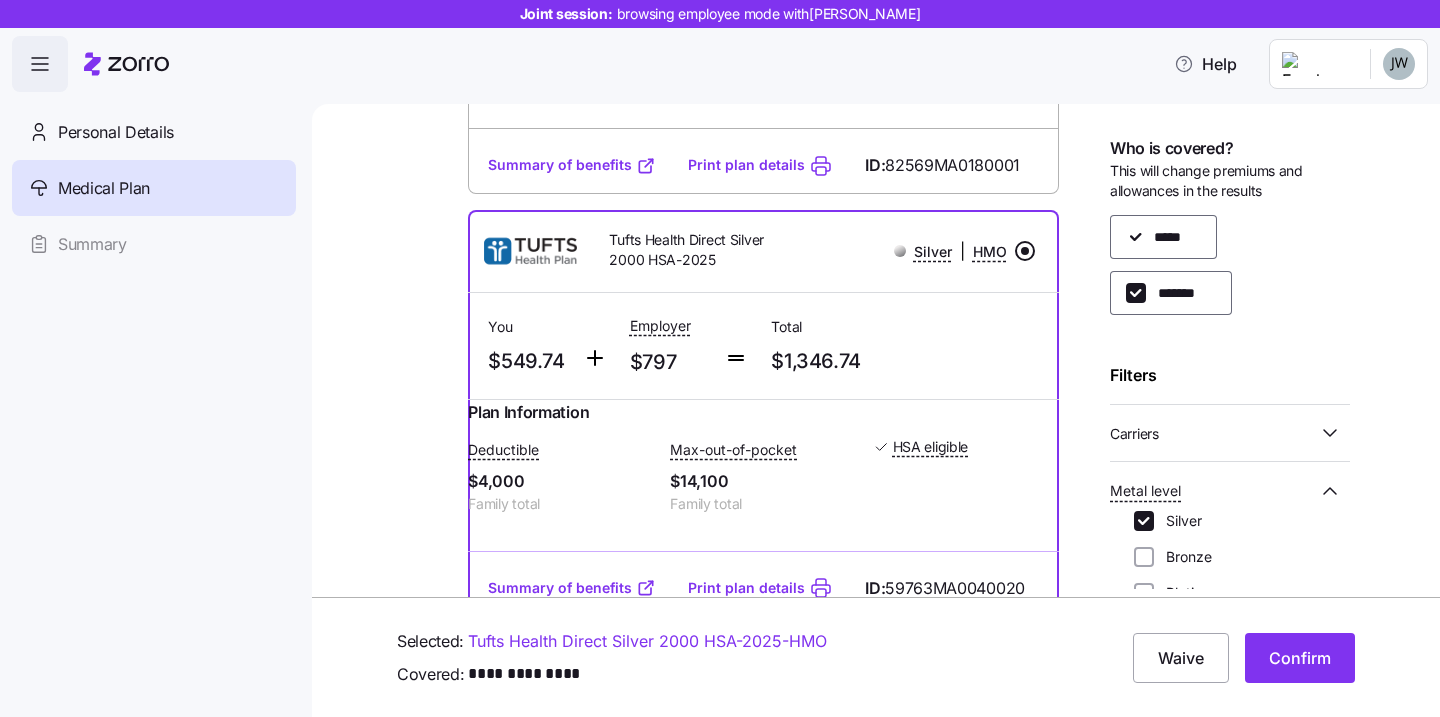 click at bounding box center (1025, 251) 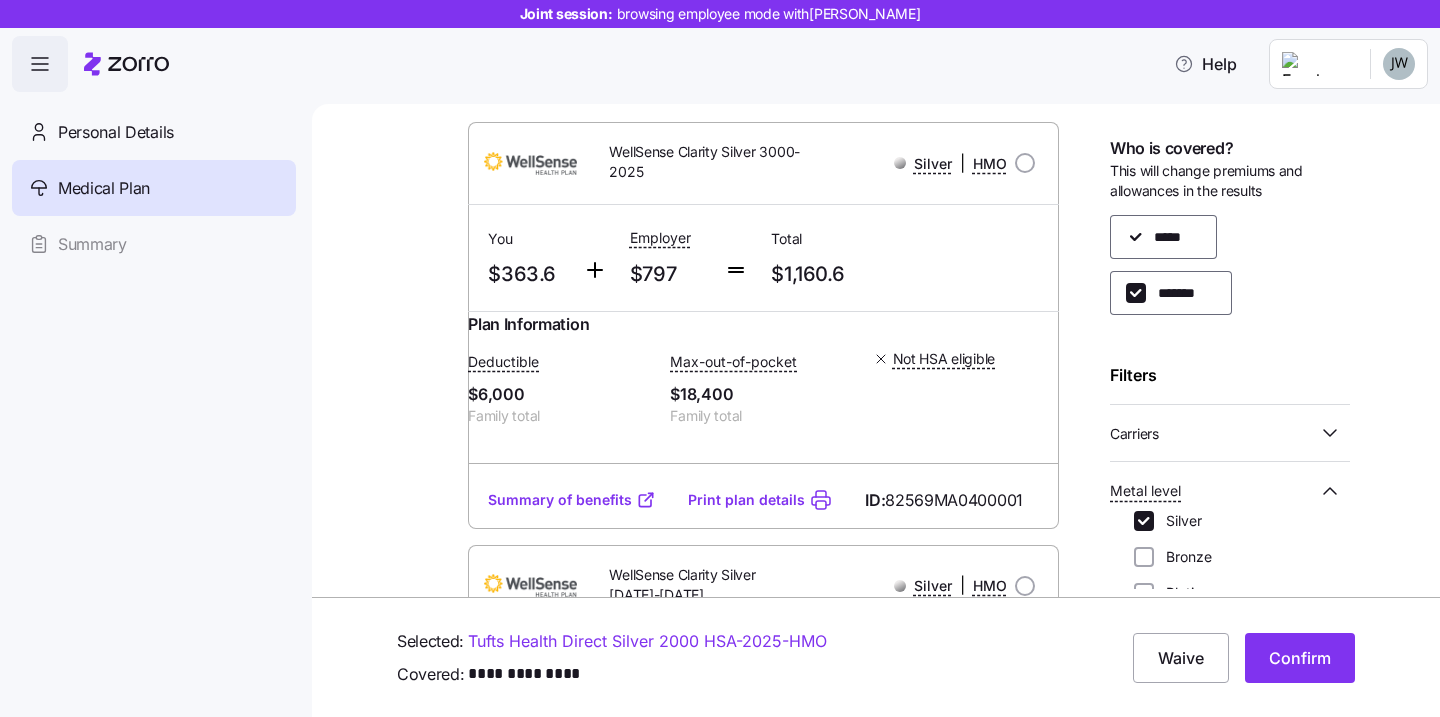 scroll, scrollTop: 0, scrollLeft: 0, axis: both 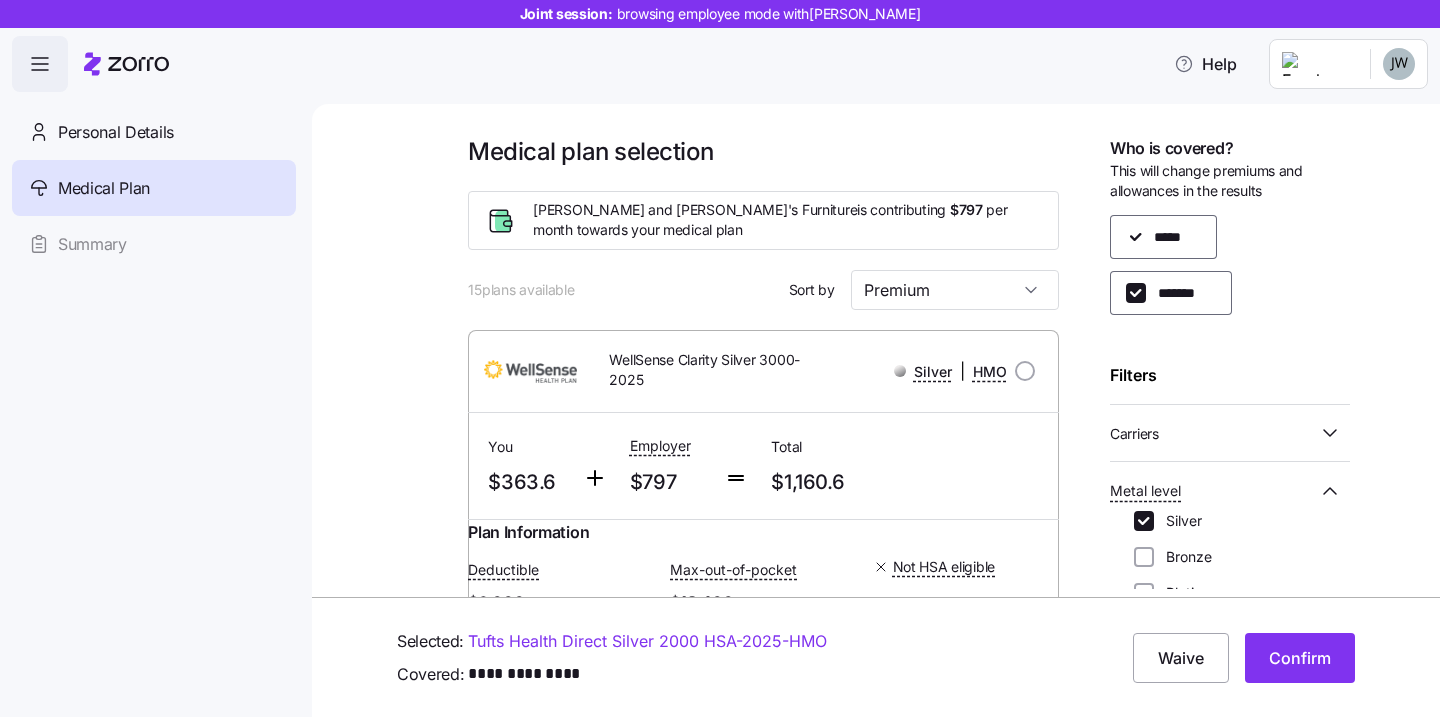 click on "Premium" at bounding box center [955, 290] 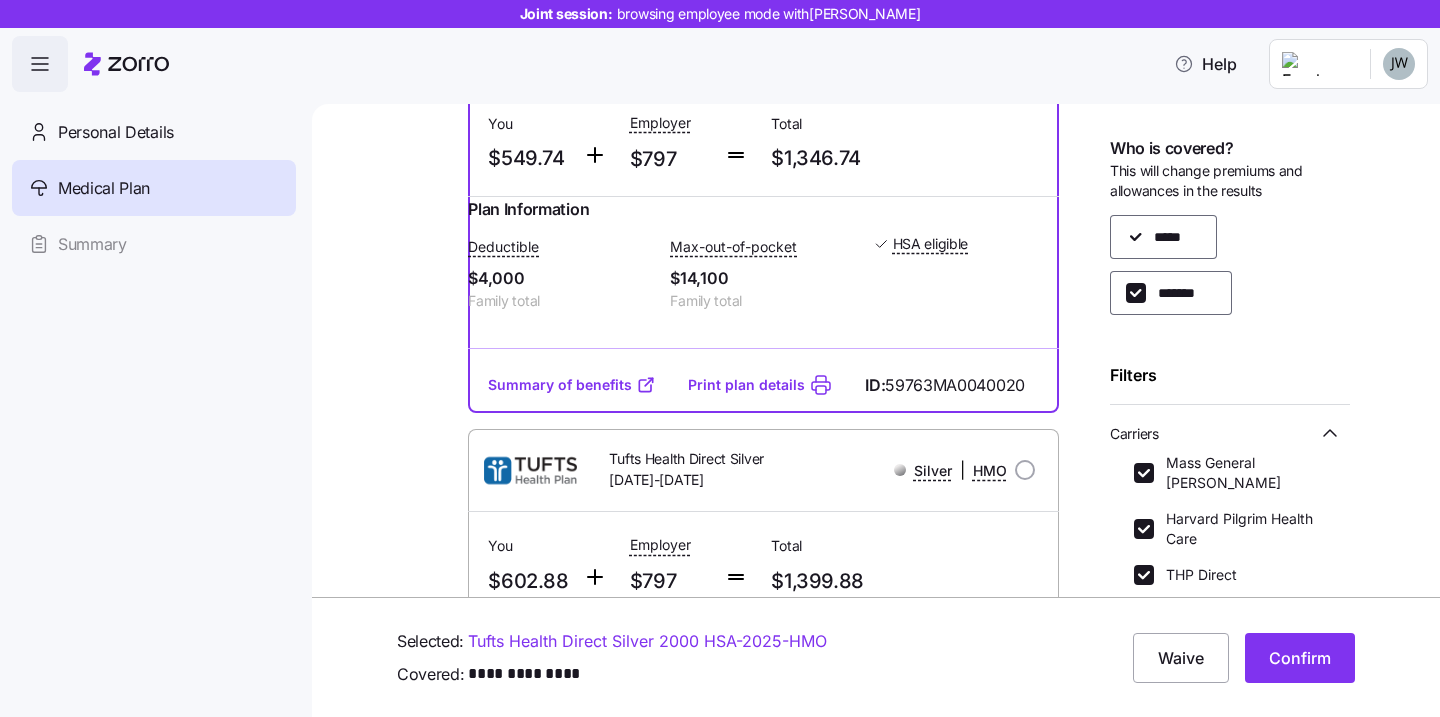 scroll, scrollTop: 1171, scrollLeft: 0, axis: vertical 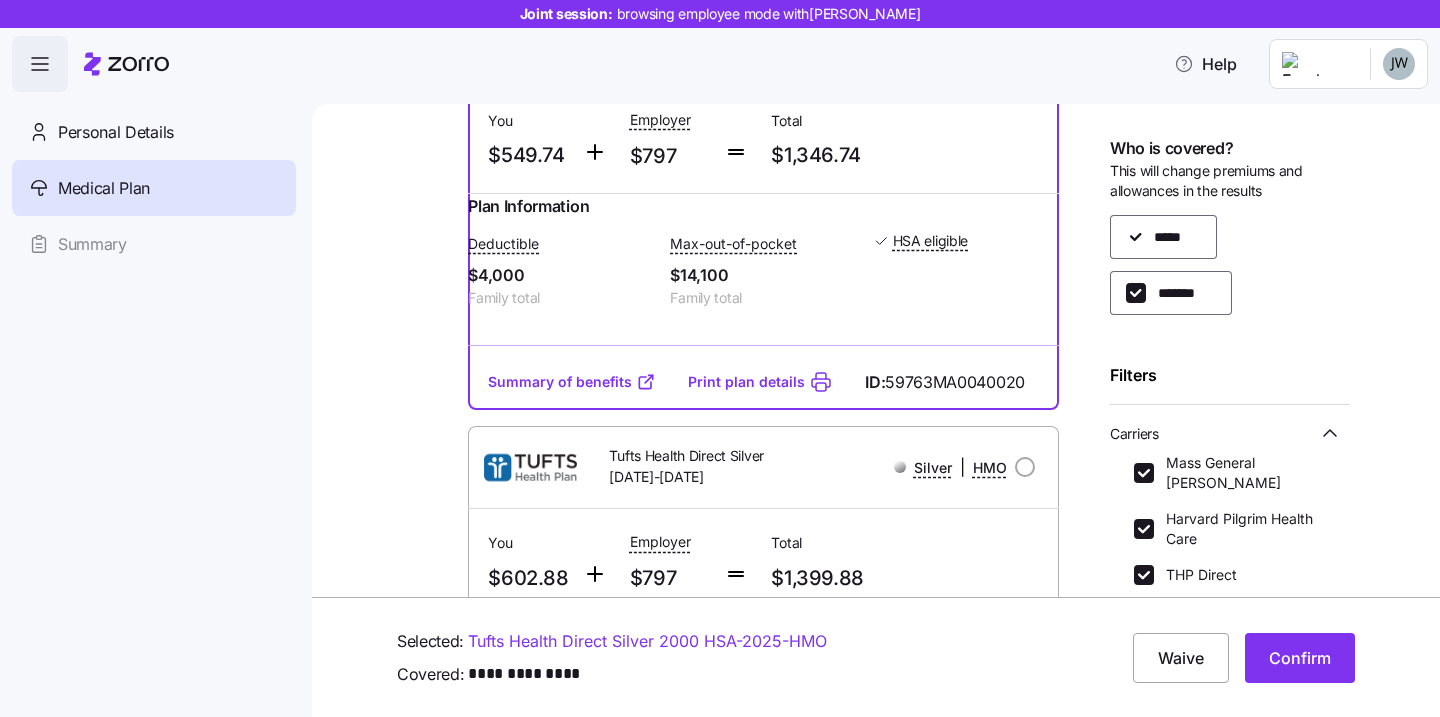click on "Summary of benefits" at bounding box center [572, 382] 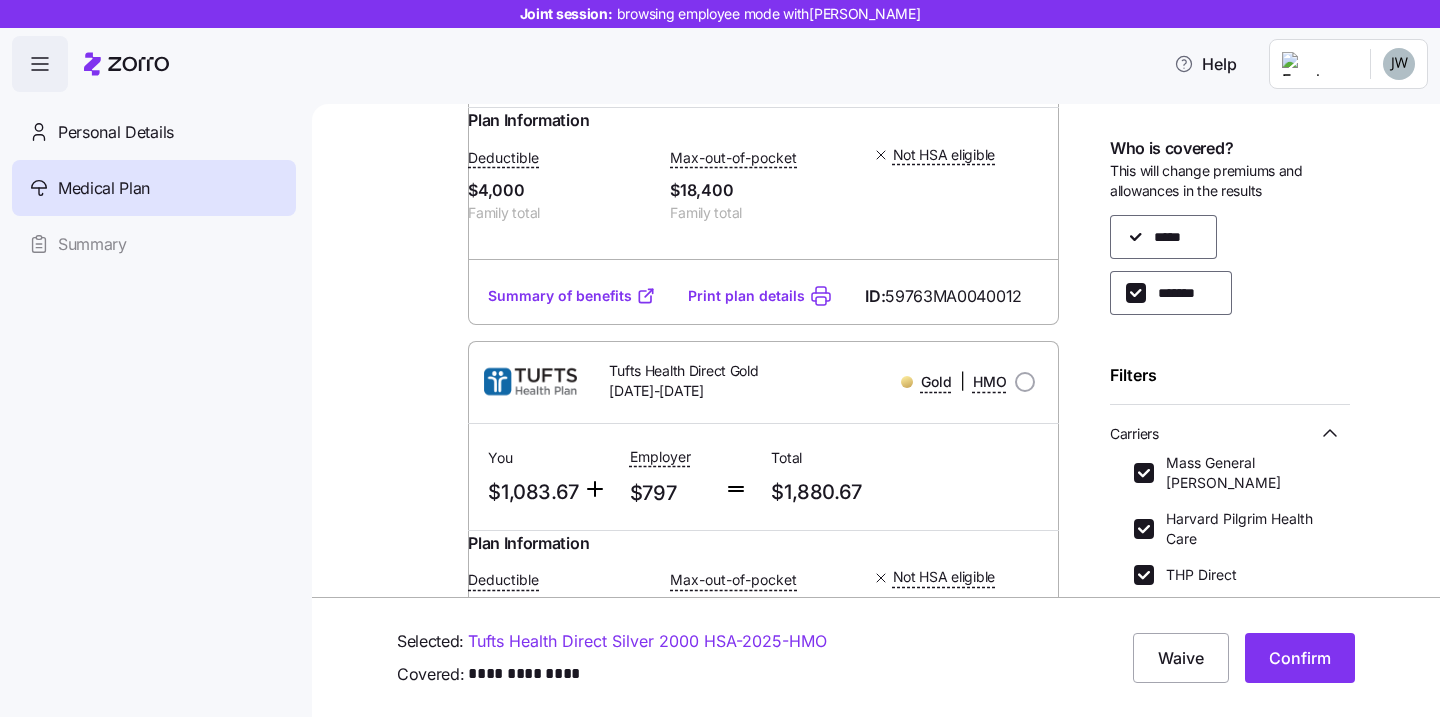 scroll, scrollTop: 1658, scrollLeft: 0, axis: vertical 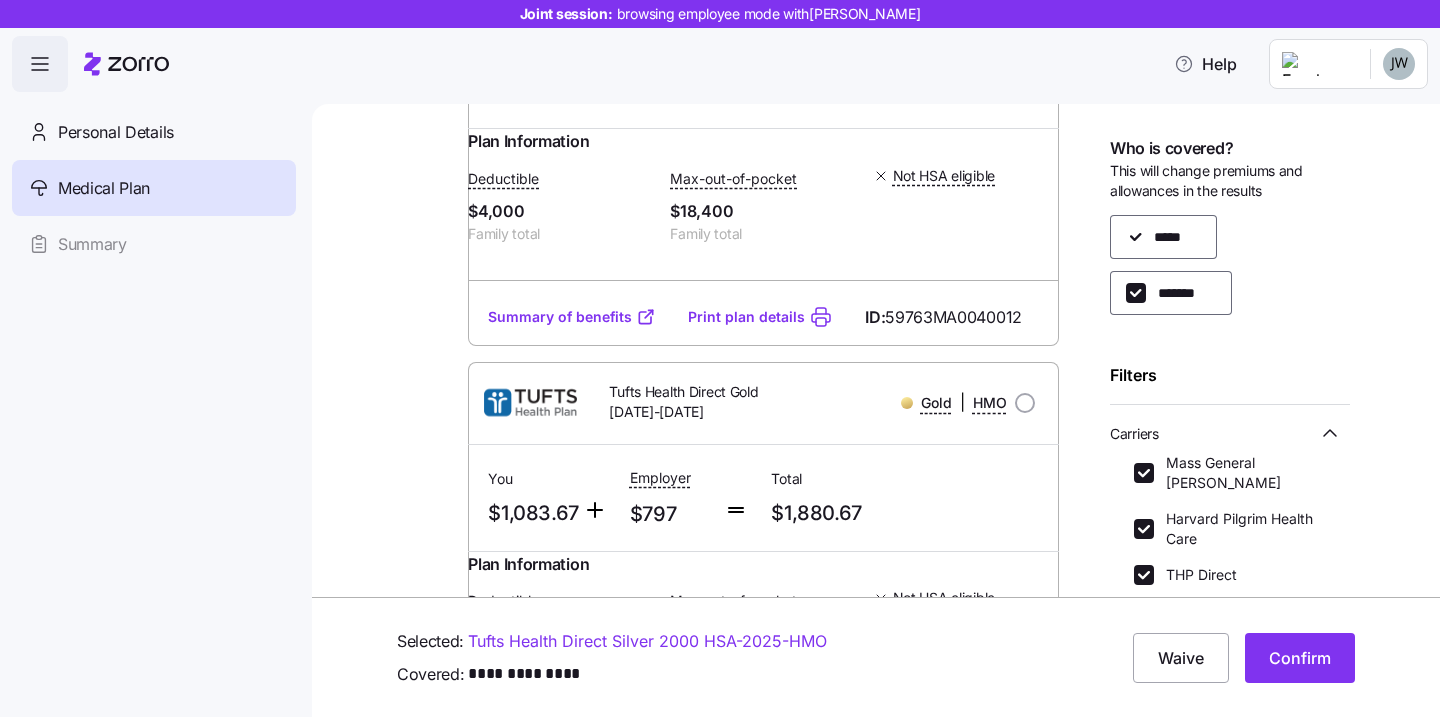 click on "Summary of benefits" at bounding box center [572, 317] 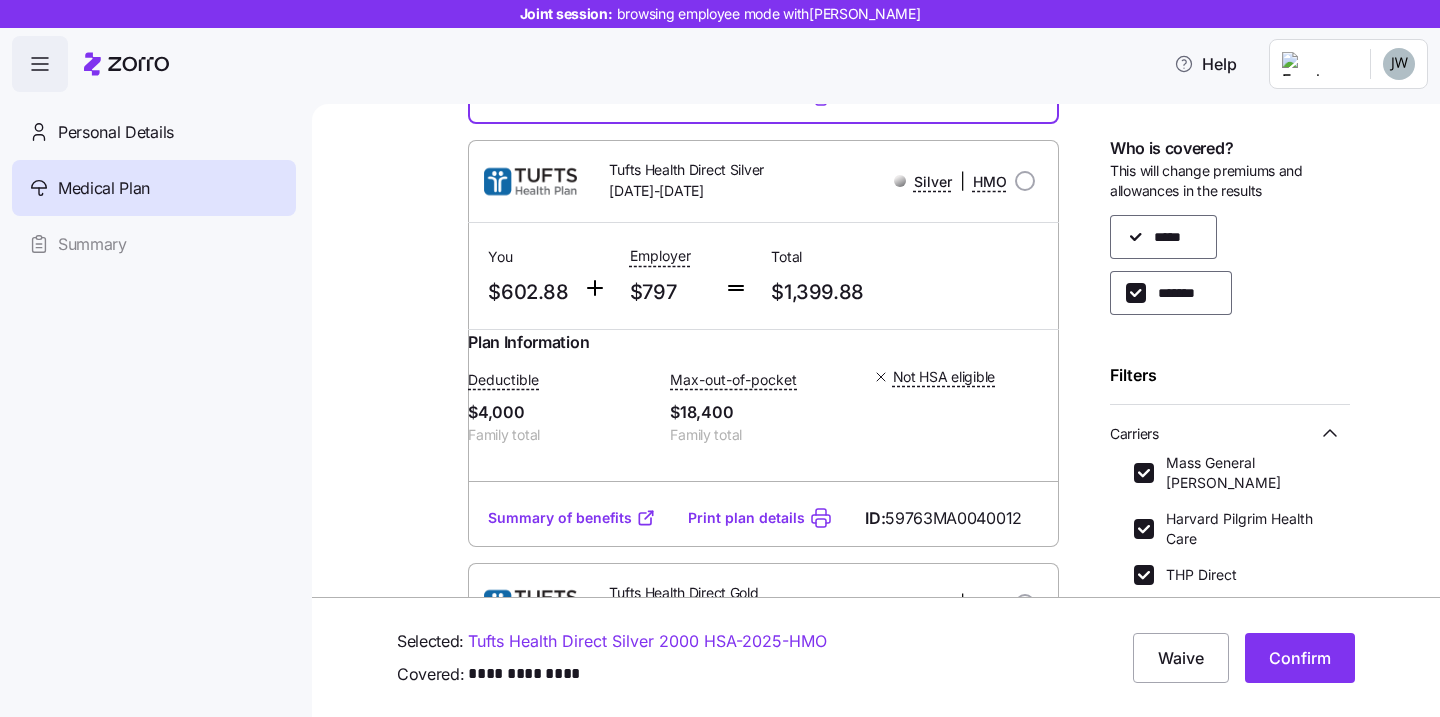 scroll, scrollTop: 1445, scrollLeft: 0, axis: vertical 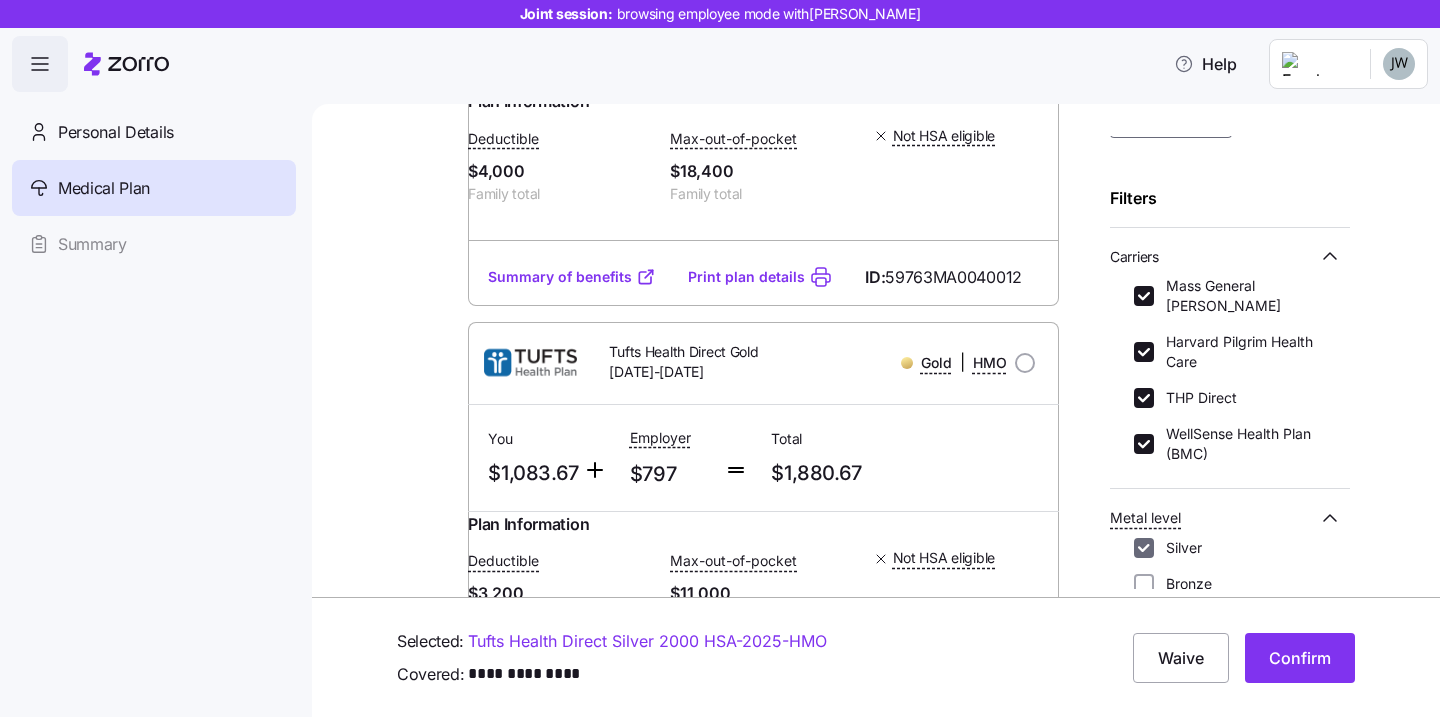 click on "Silver" at bounding box center (1144, 548) 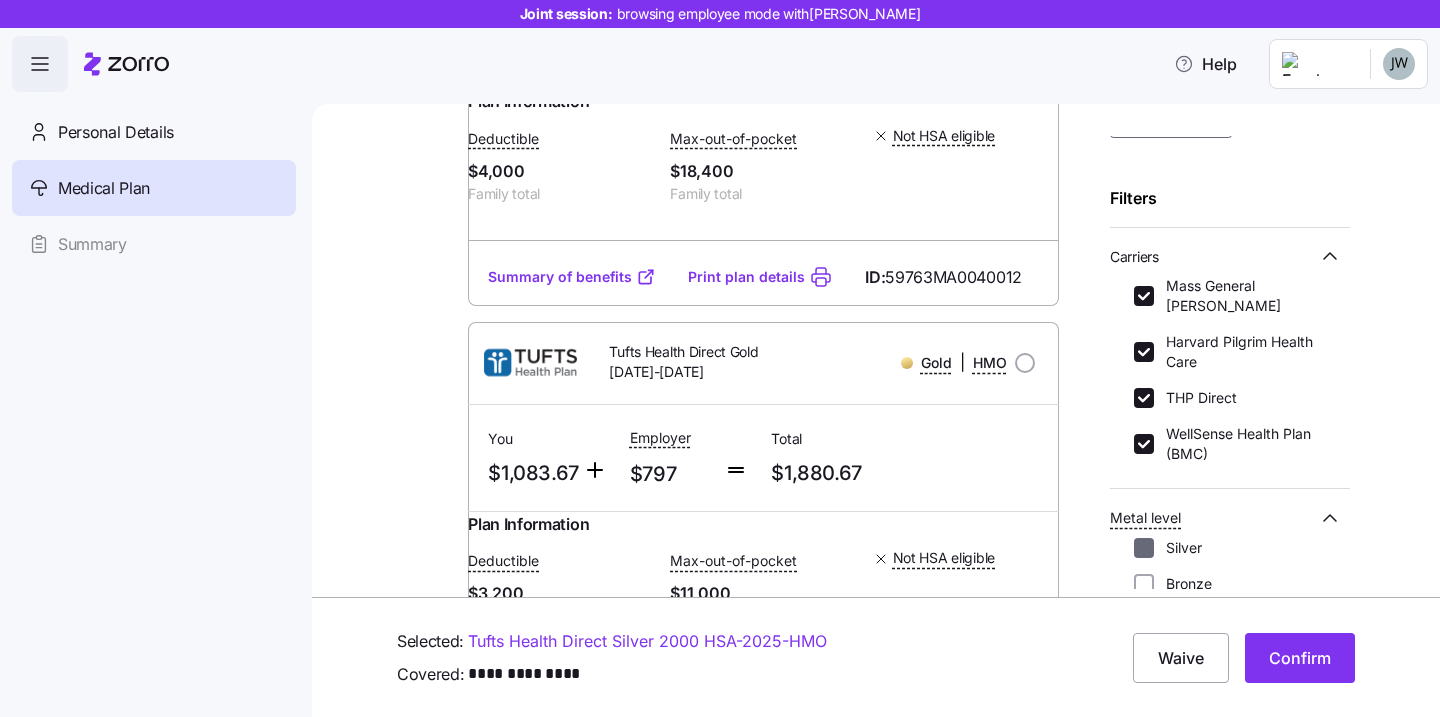 checkbox on "false" 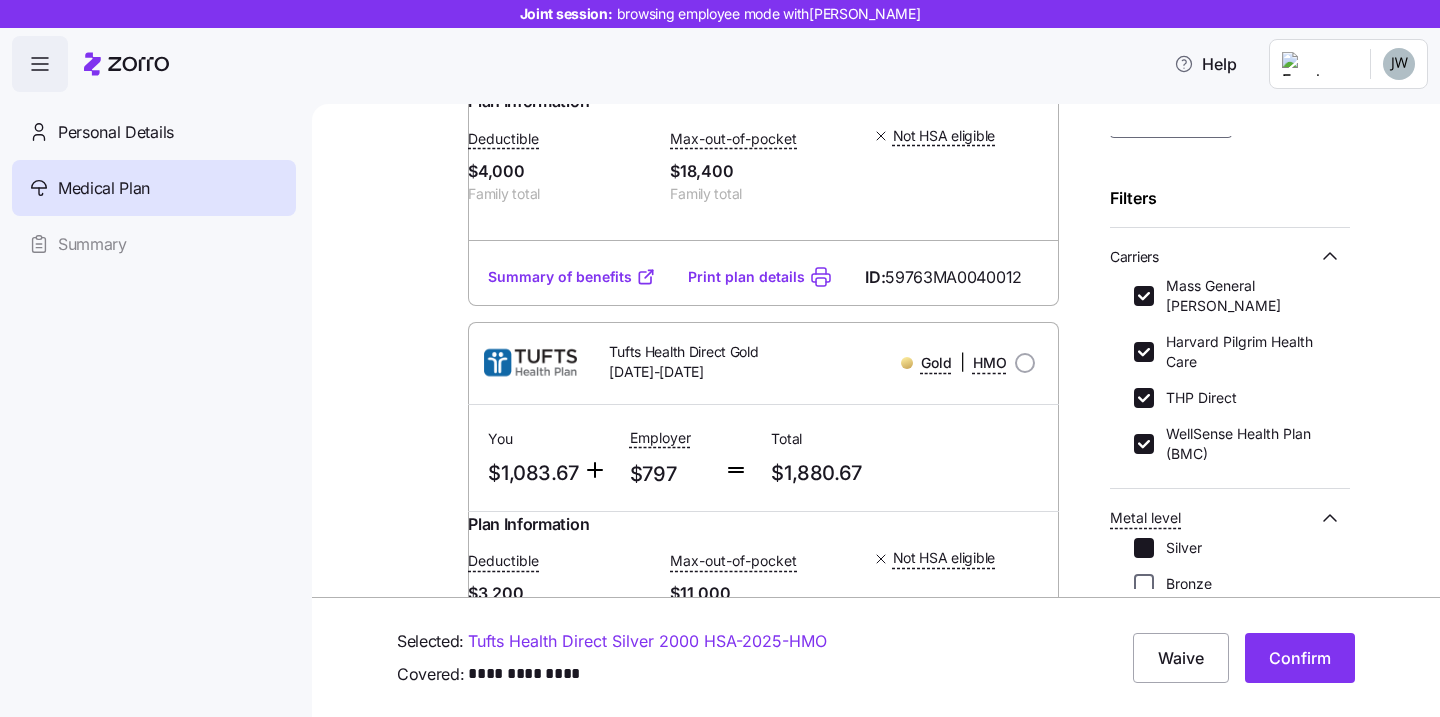 click on "Bronze" at bounding box center (1144, 584) 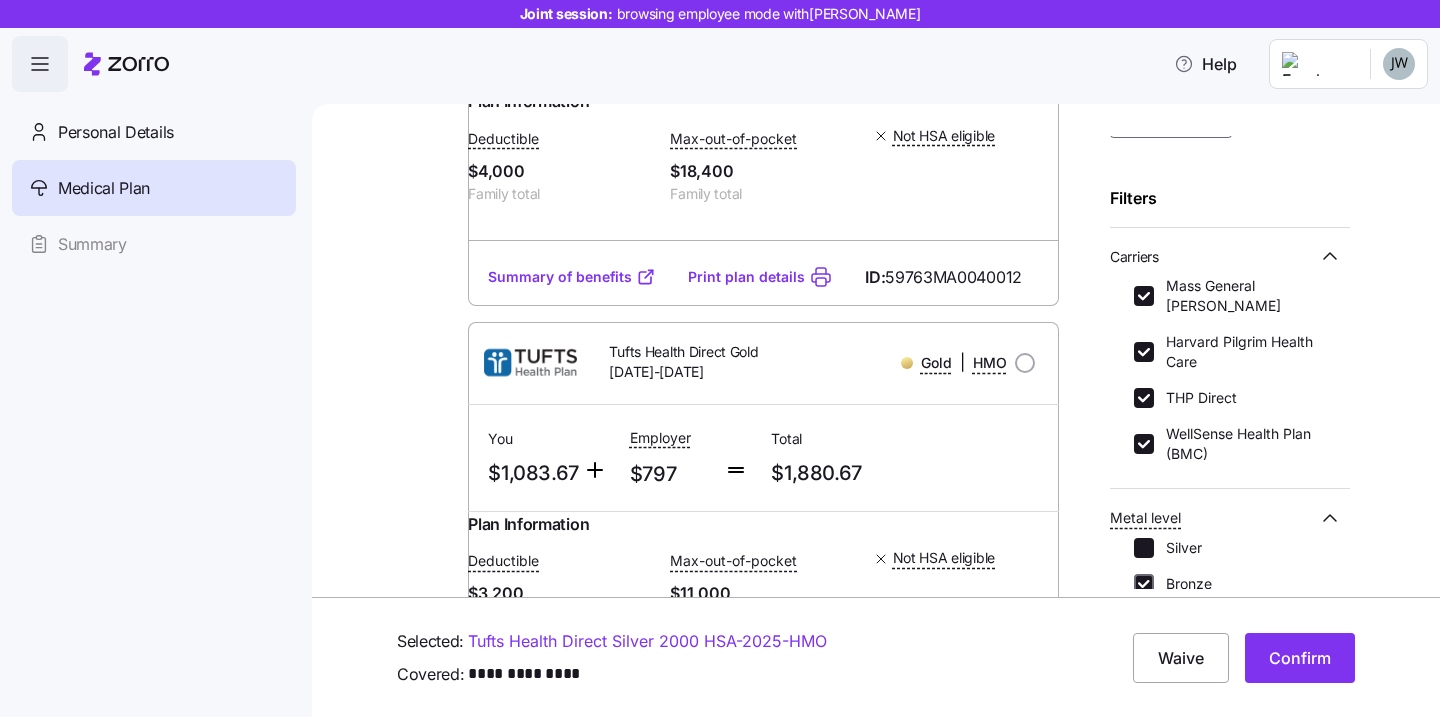 checkbox on "true" 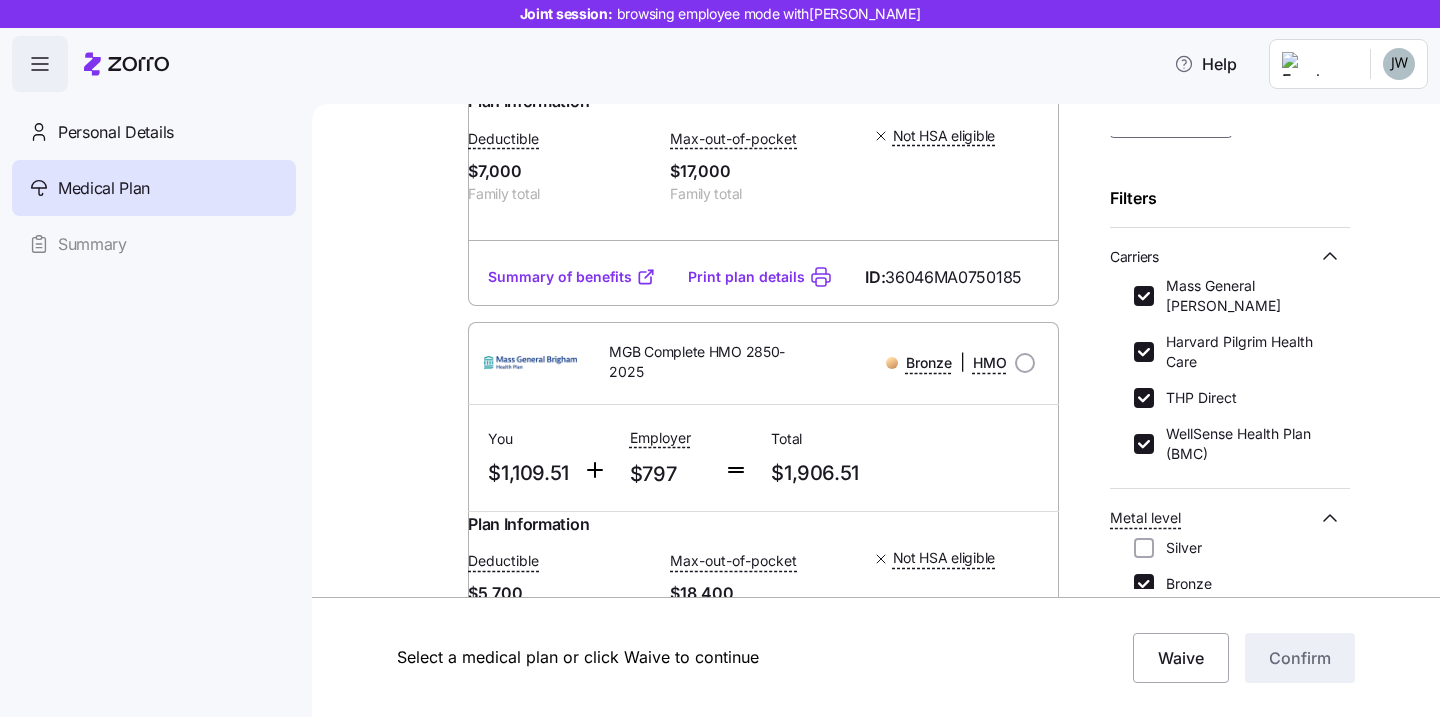 click on "Silver Bronze Platinum Gold" at bounding box center (1230, 602) 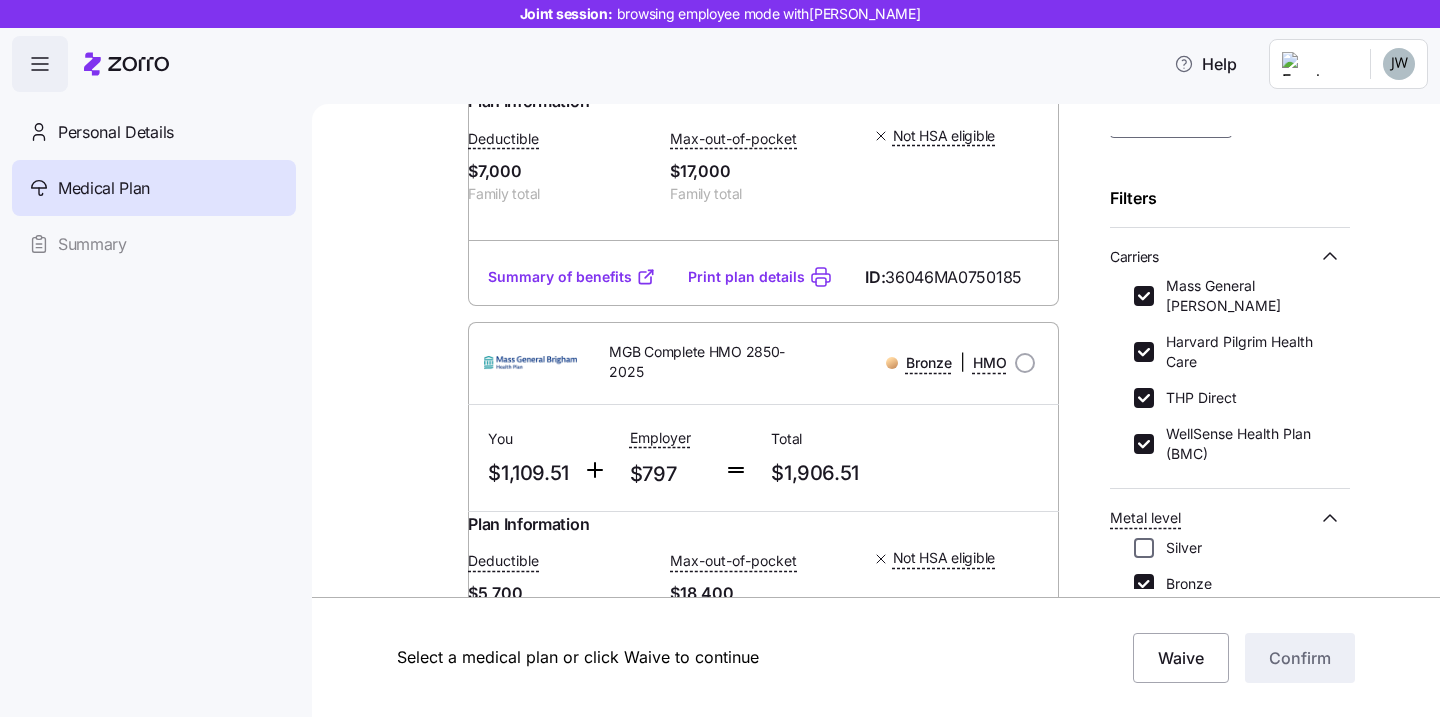 click on "Silver" at bounding box center (1144, 548) 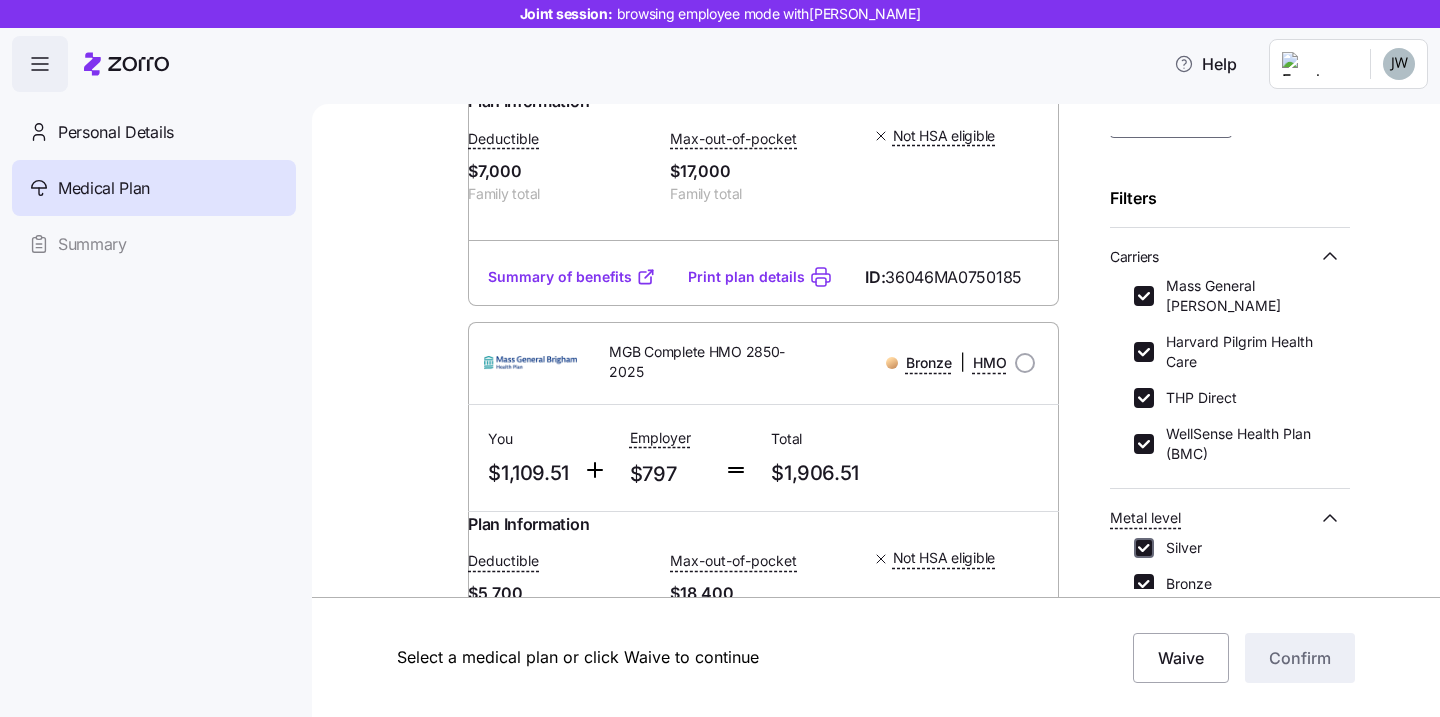 checkbox on "true" 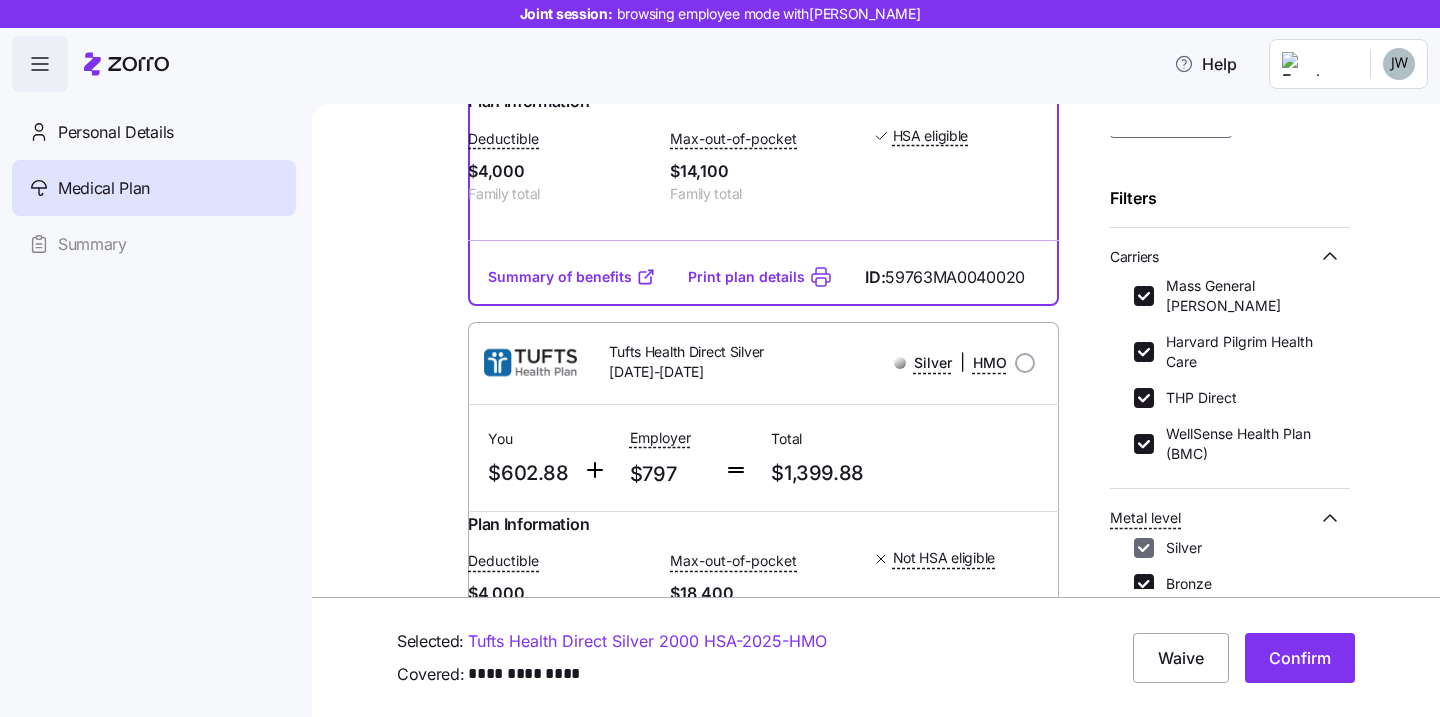 scroll, scrollTop: 1555, scrollLeft: 0, axis: vertical 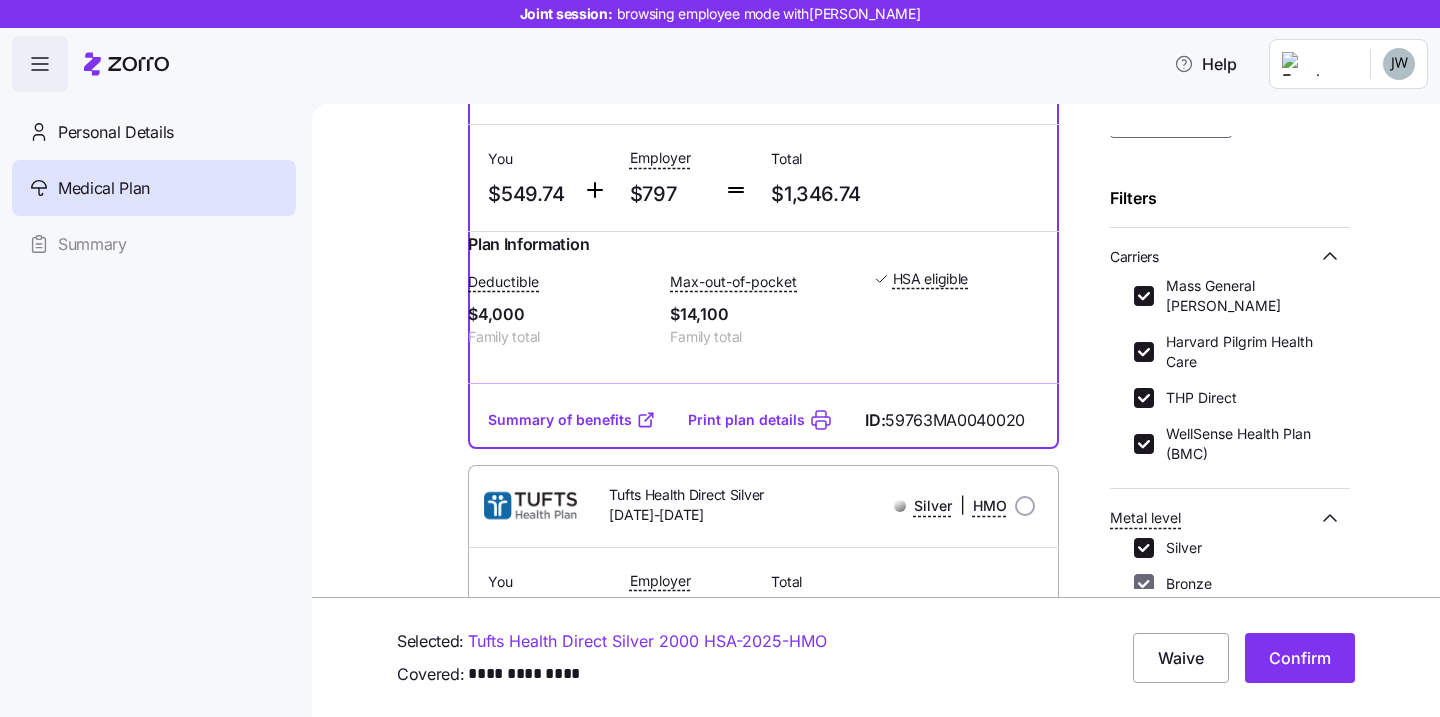 click on "Bronze" at bounding box center (1144, 584) 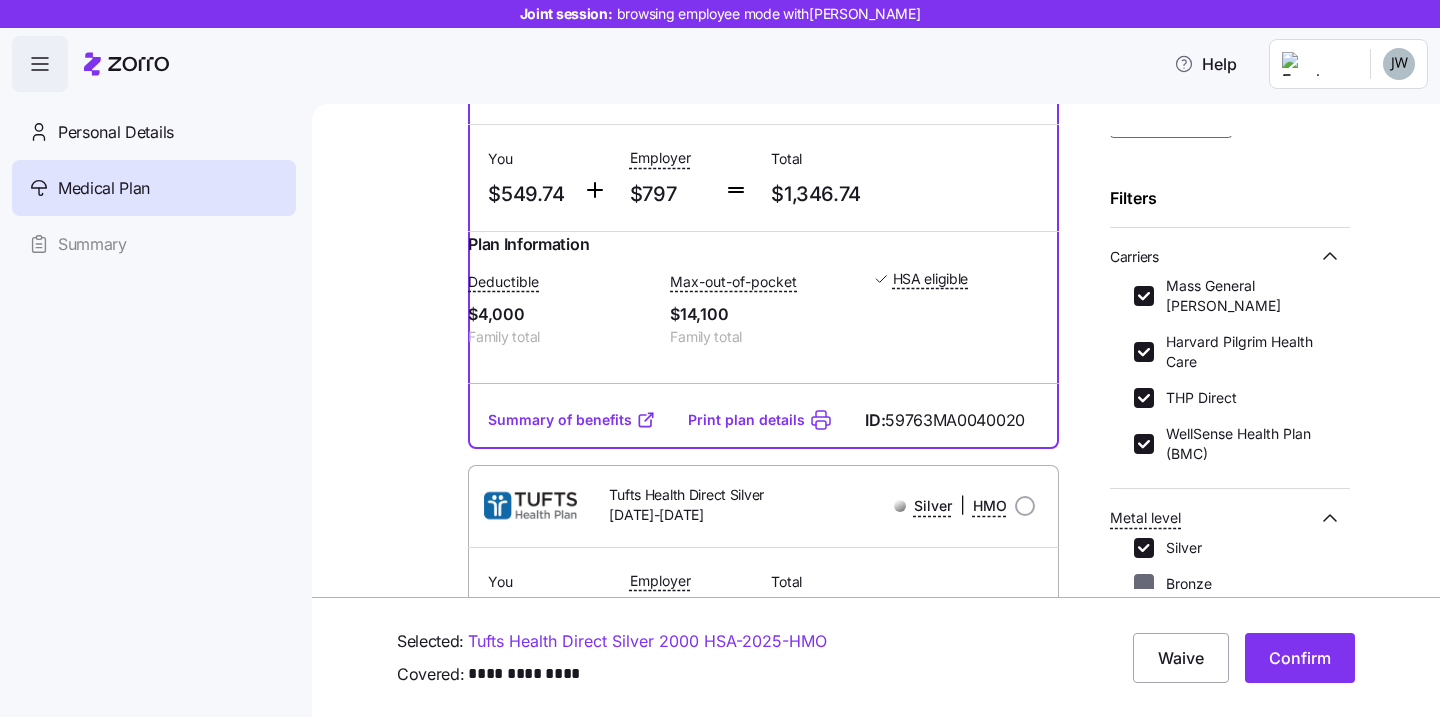 checkbox on "false" 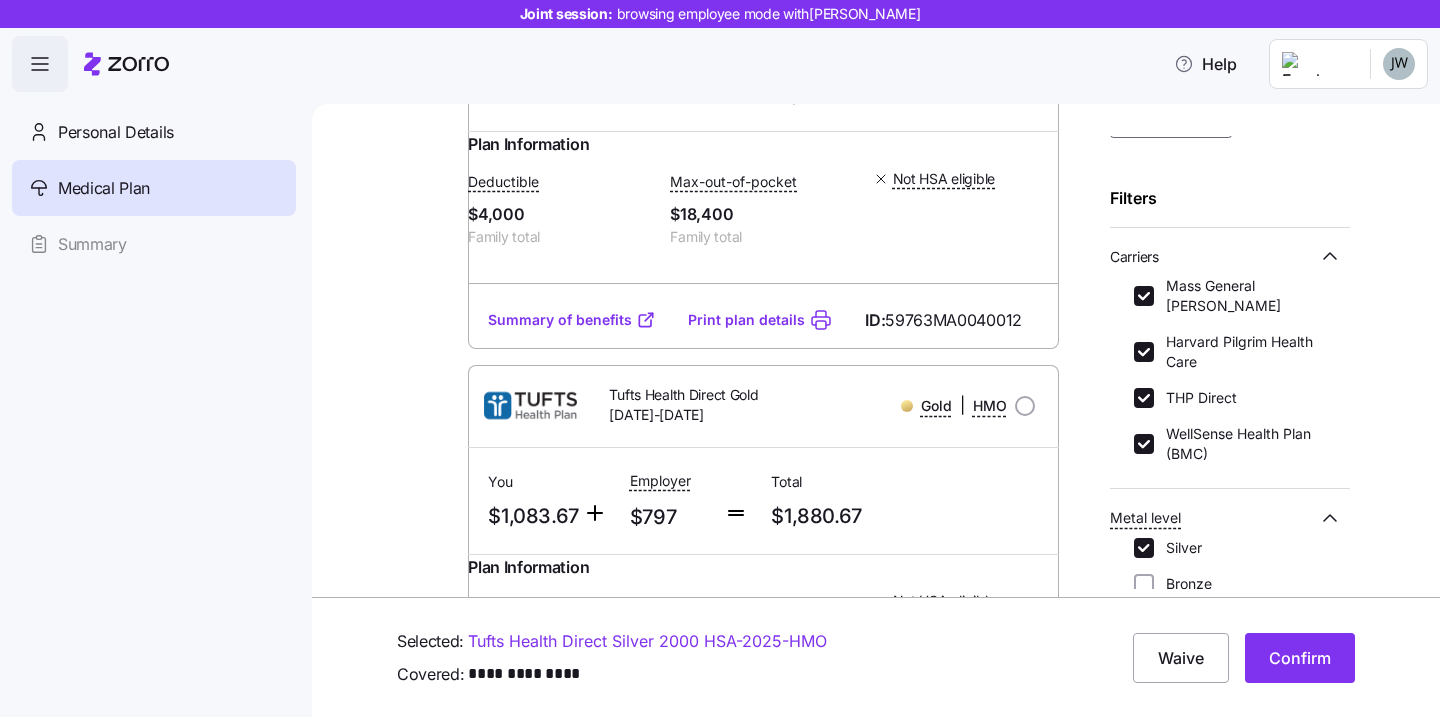 scroll, scrollTop: 1658, scrollLeft: 0, axis: vertical 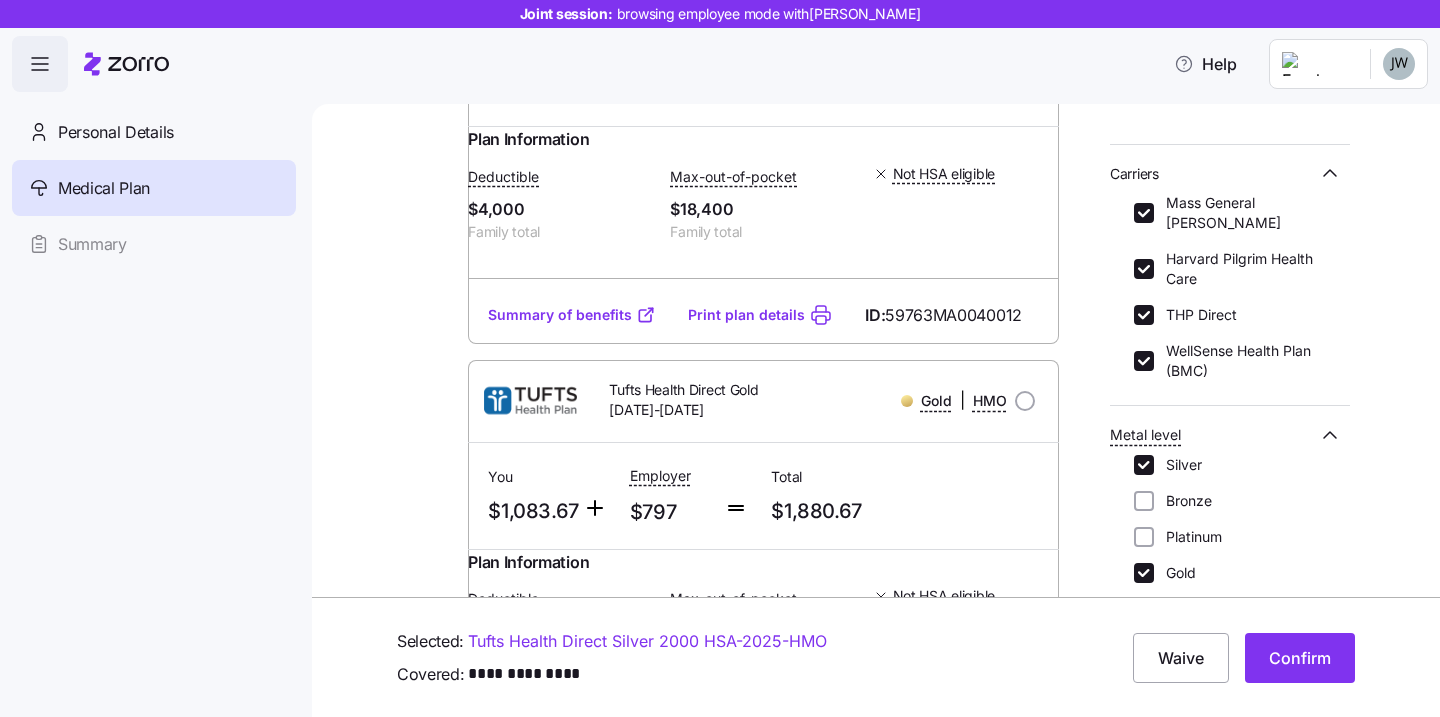 click on "WellSense Clarity Silver 3000-2025   Silver | HMO You $363.6 Employer $797 Total $1,160.6 Plan Information Deductible $6,000 Family total Max-out-of-pocket $18,400 Family total Not HSA eligible JAMES   WHEATON ,  02/10/1961 ,   65 Nashua Road, Billerica, MA 01862-2517, USA ; Who is covered:   Me & spouse ;   Employer contribution:  up to $797 Medical Plan WellSense Clarity Silver 3000-2025   Silver  |  HMO Summary of benefits Select Your current choice Premium Total Premium $1,160.6 After allowance $363.6 Deductible Individual: Medical $3,000 Family: Medical $6,000 Max Out of Pocket Individual: Medical $9,200 Family: Medical $18,400 HSA Eligible HSA Eligible No Doctor visits Primary Care $30/$60 copay Urgent Care & Visits Emergency room Deductible, then $750 copay Pharmacy Drugs Deductible, then $30/35%/35% Summary of benefits Print plan details ID:  82569MA0400001 WellSense Clarity Silver 2000-2025   Silver | HMO You $414.64 Employer $797 Total $1,211.64 Plan Information Deductible $4,000 Family total   ," at bounding box center (763, 1840) 